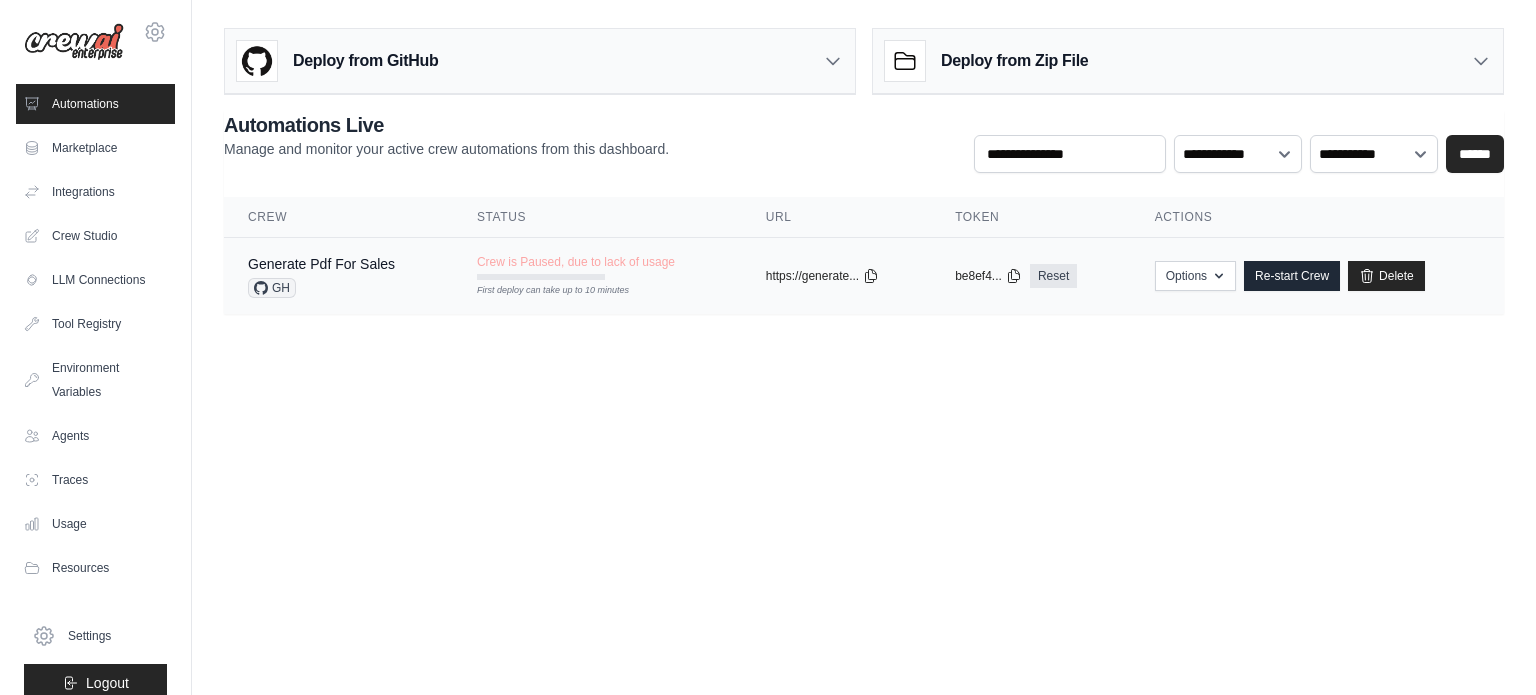 scroll, scrollTop: 0, scrollLeft: 0, axis: both 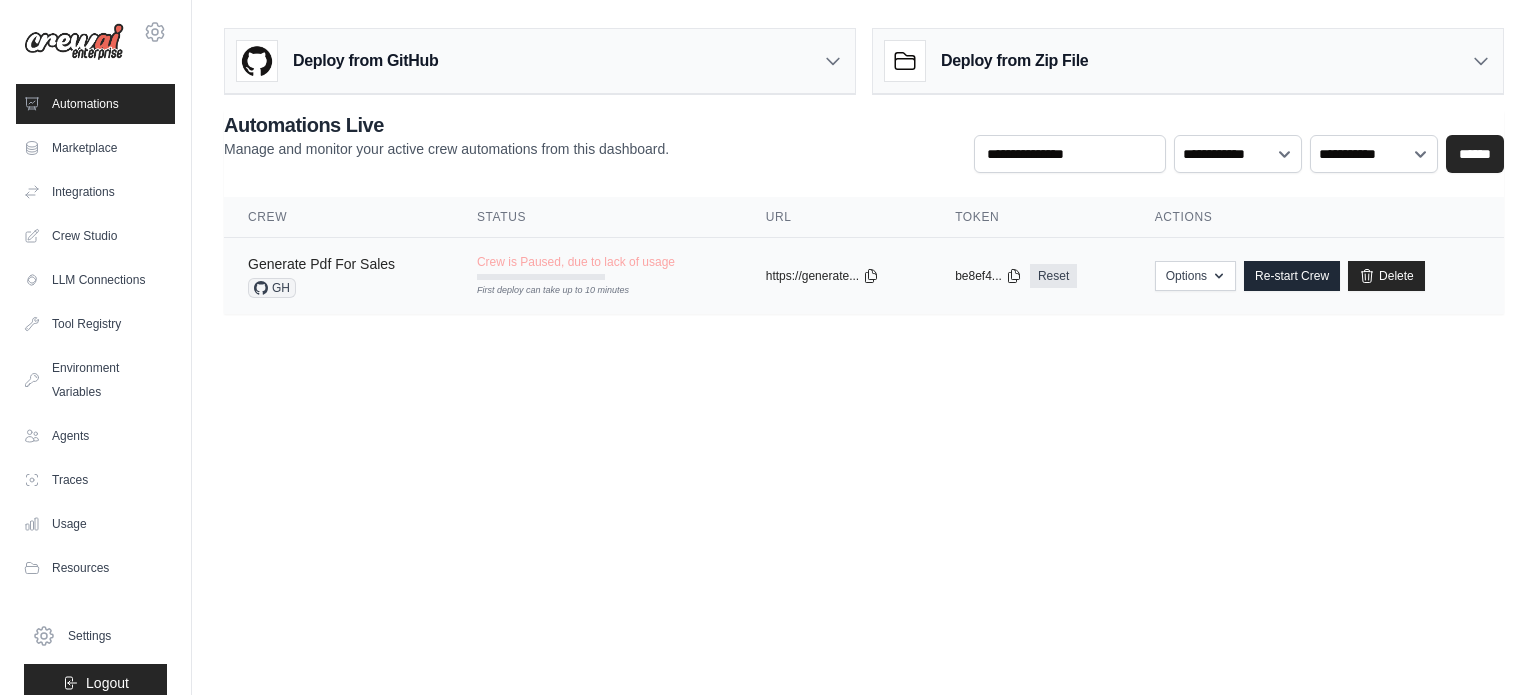 click on "Generate Pdf For Sales" at bounding box center [321, 264] 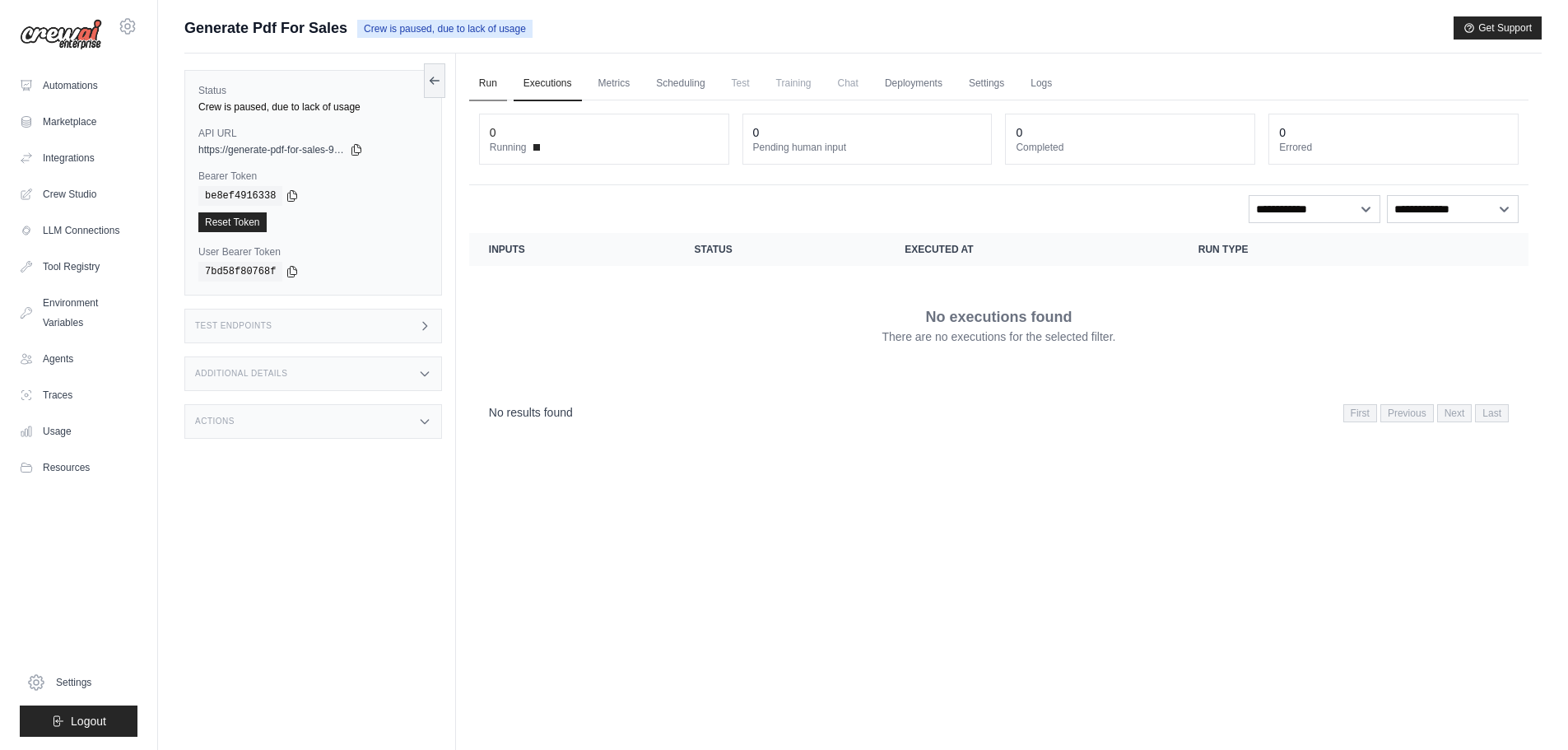 click on "Run" at bounding box center [488, 84] 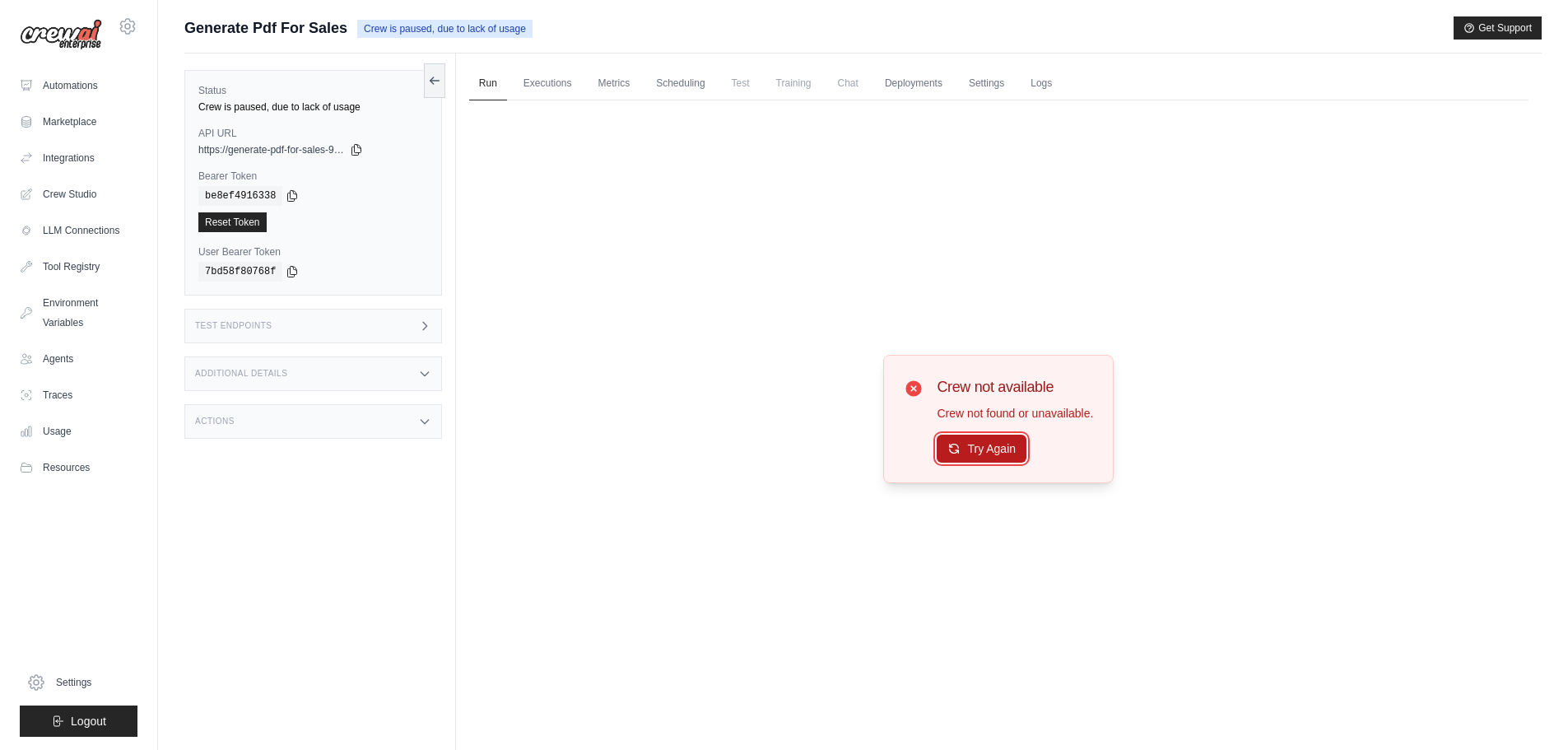 click on "Try Again" at bounding box center [981, 449] 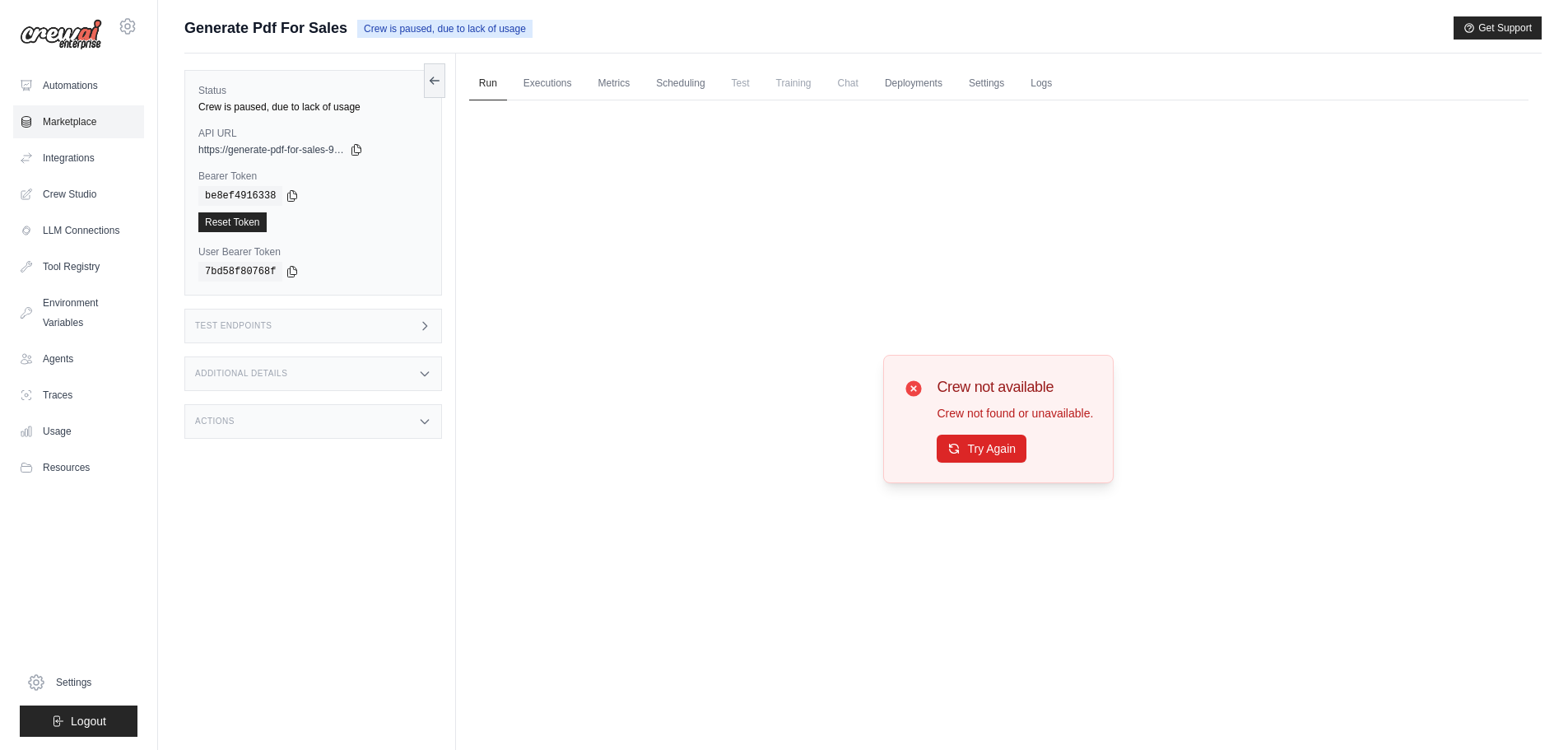click on "Marketplace" at bounding box center (78, 122) 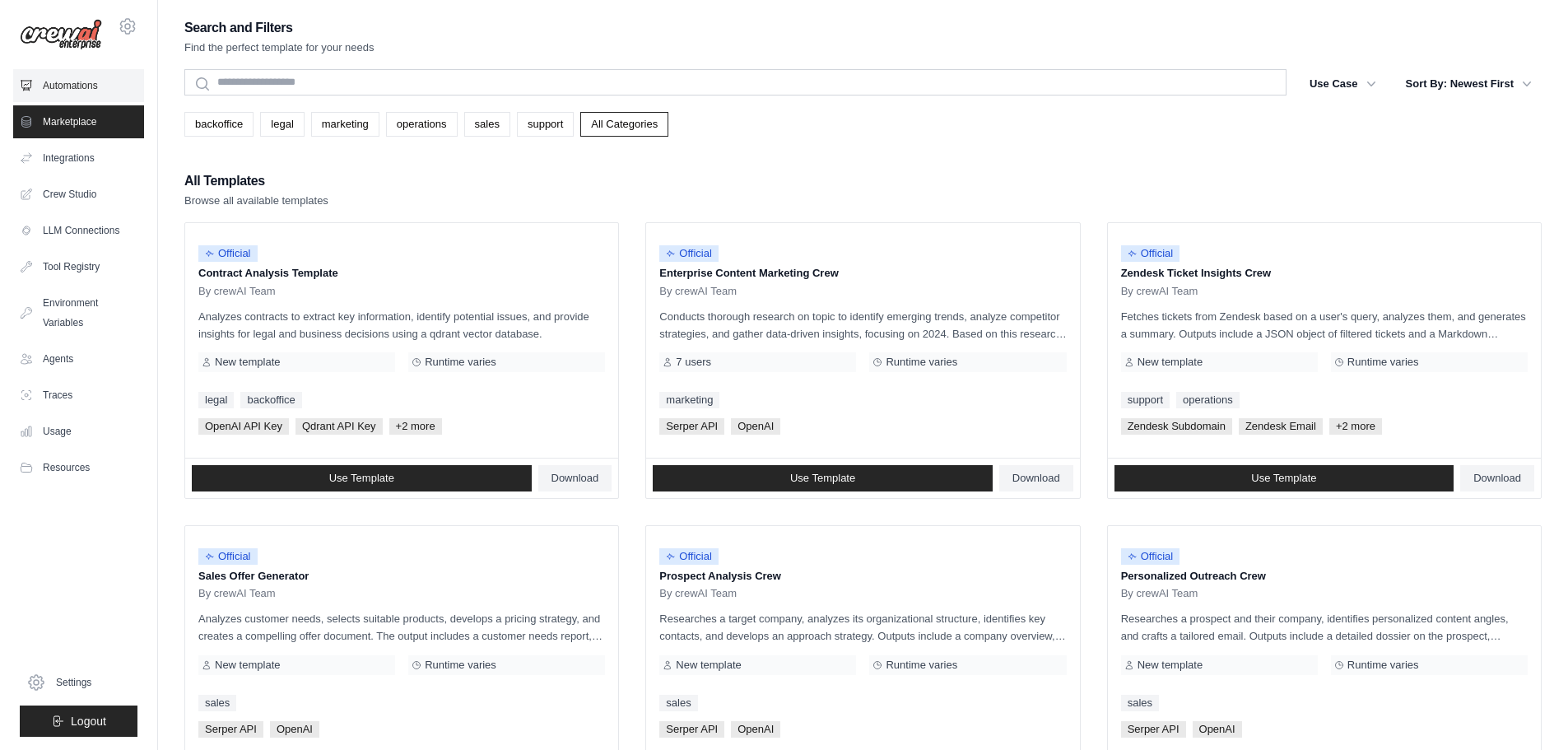 click on "Automations" at bounding box center (78, 86) 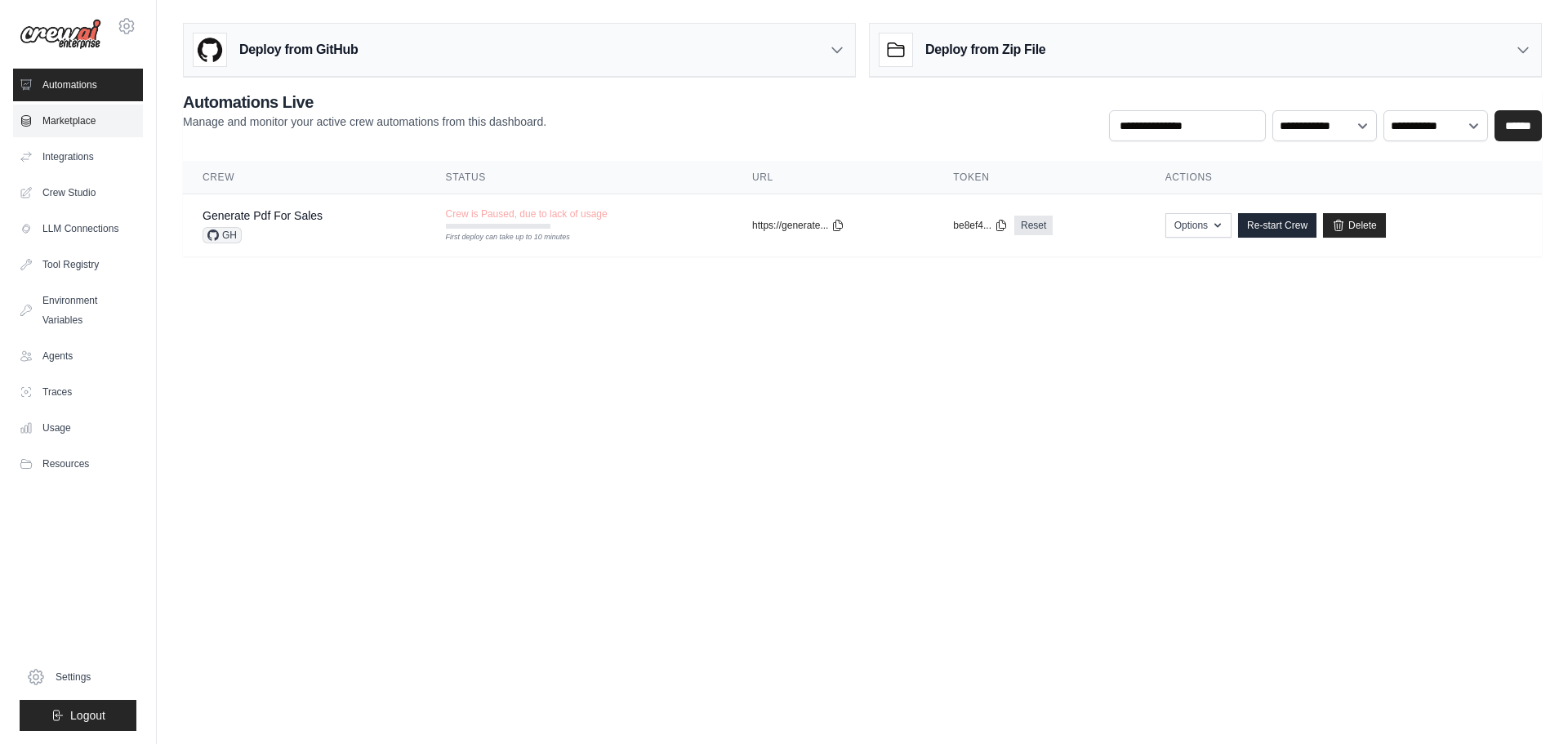 click on "Marketplace" at bounding box center (78, 121) 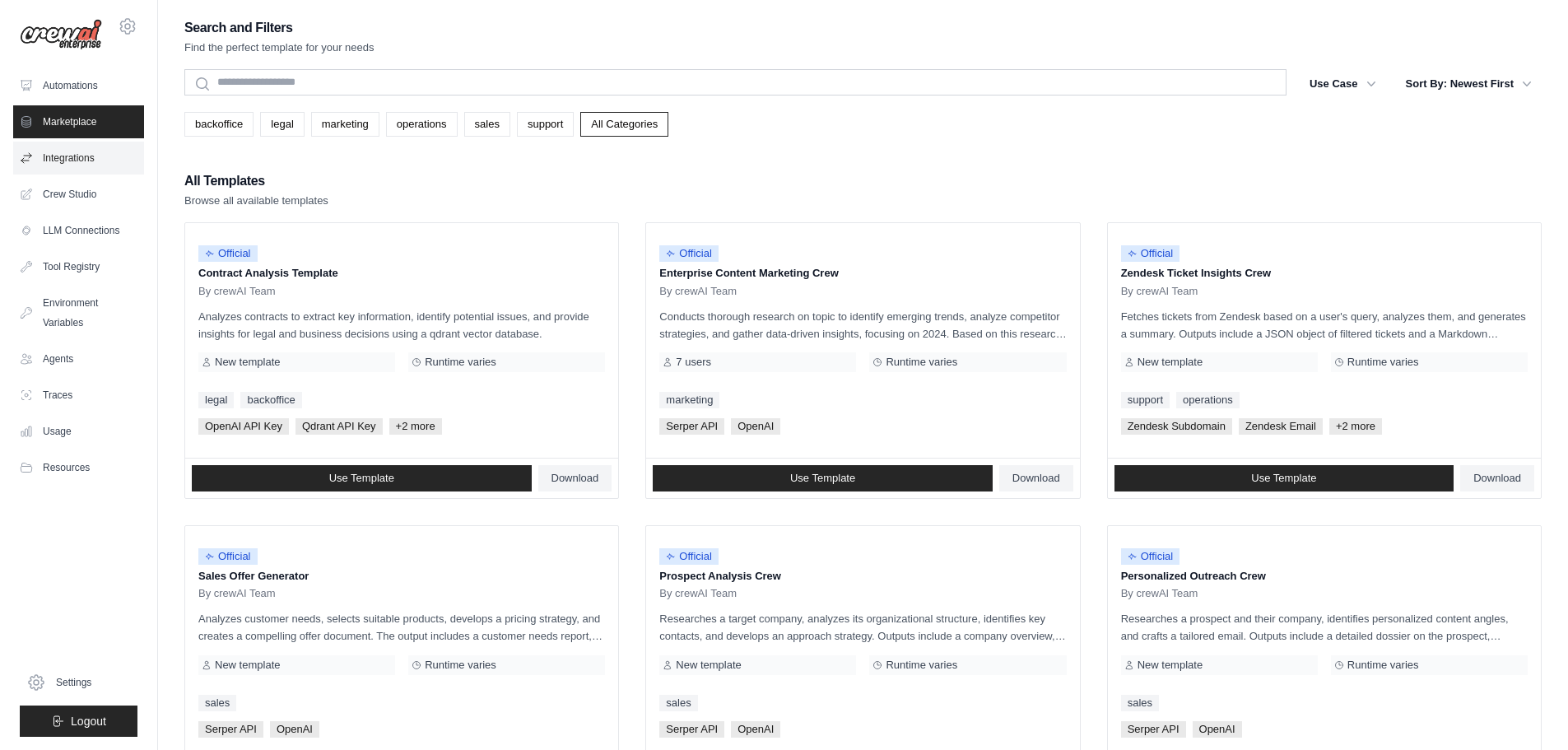 click on "Integrations" at bounding box center [78, 158] 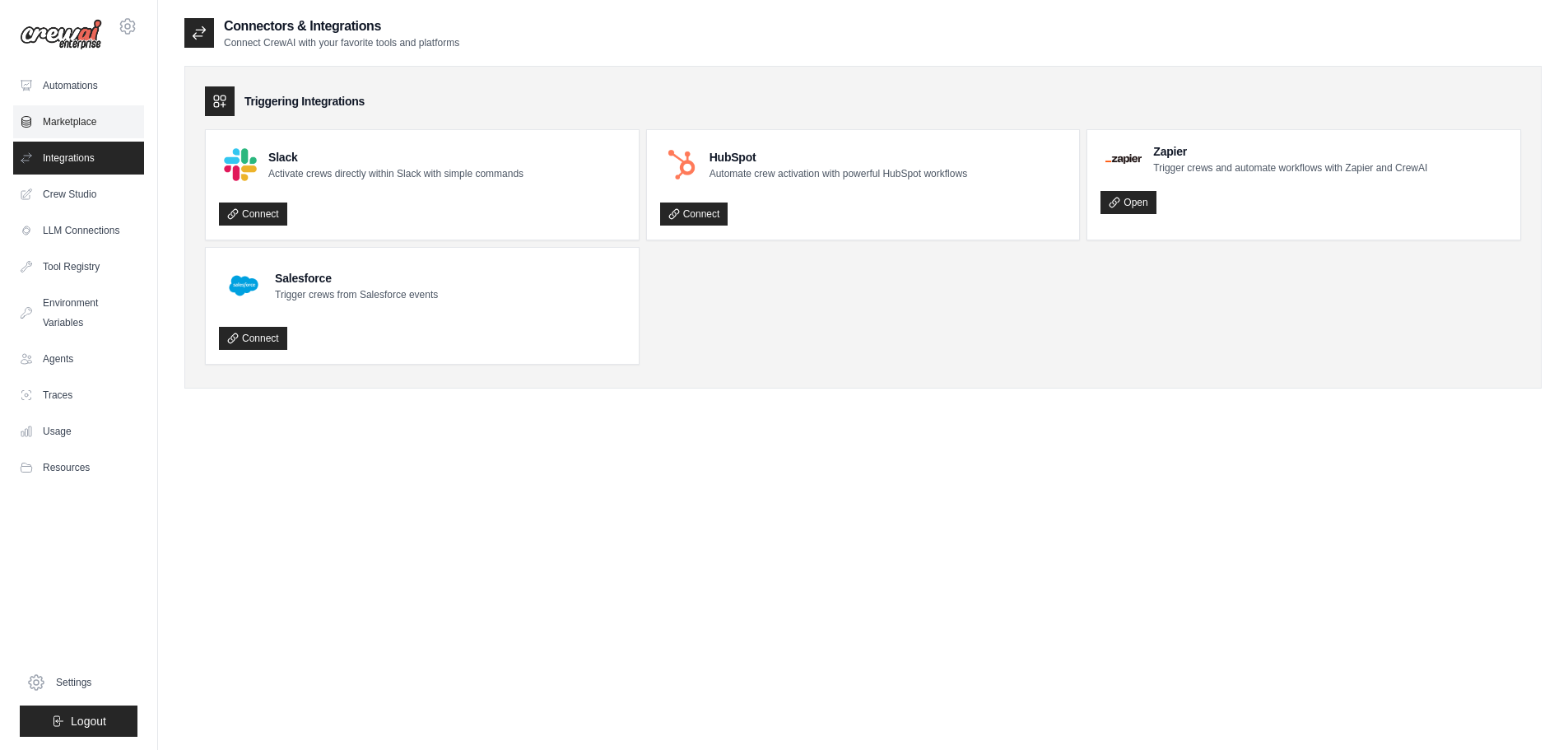 click on "Marketplace" at bounding box center [78, 122] 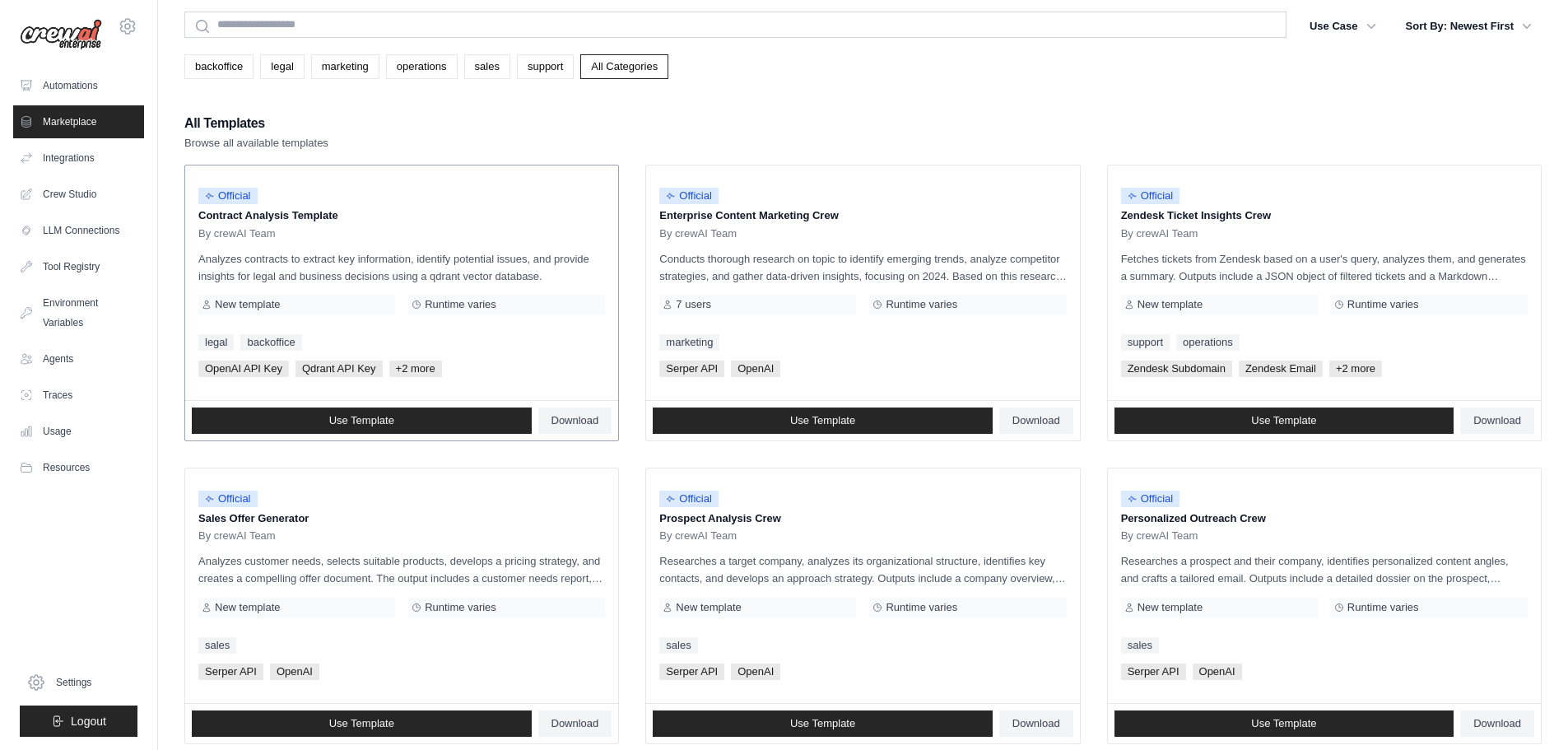 scroll, scrollTop: 82, scrollLeft: 0, axis: vertical 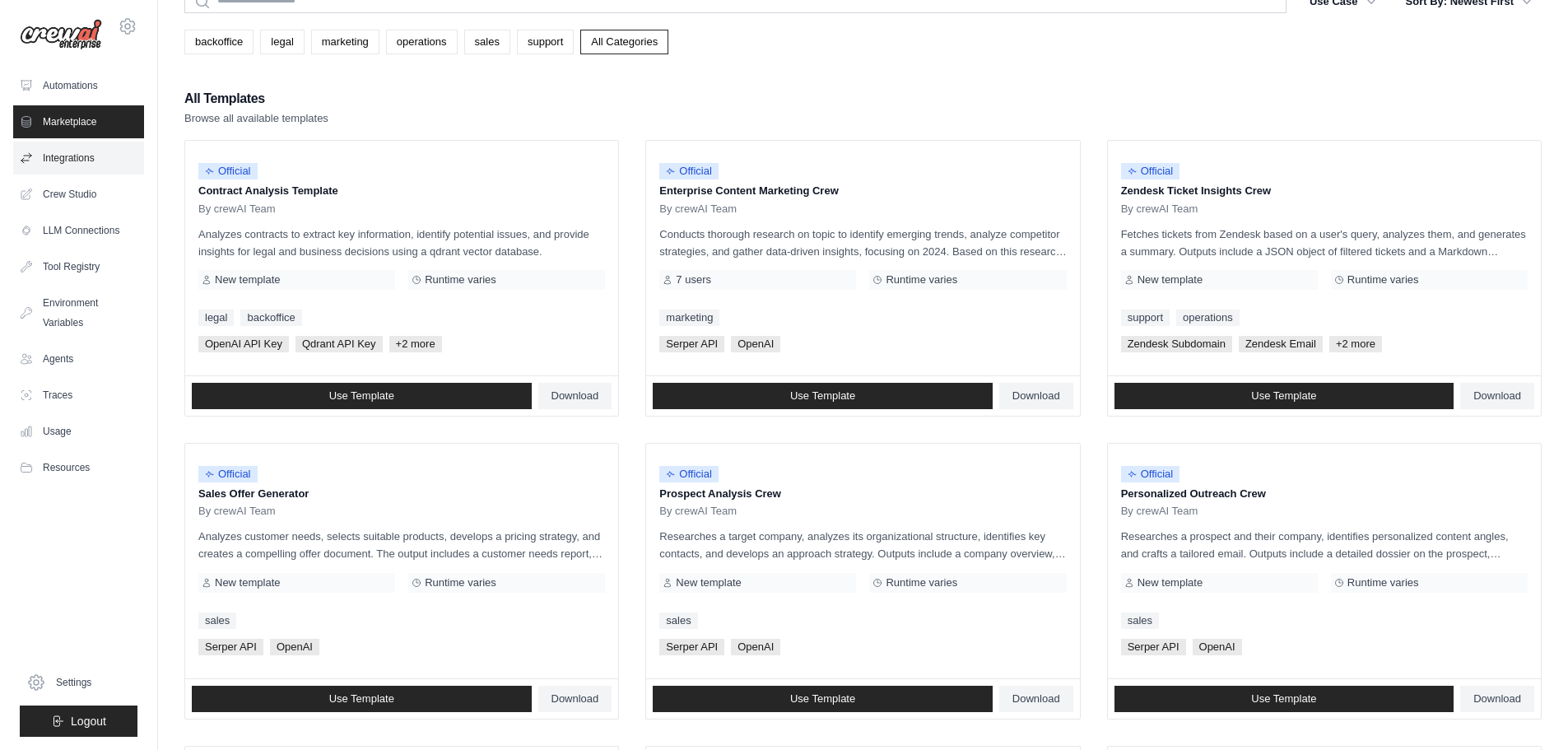 click on "Integrations" at bounding box center [78, 158] 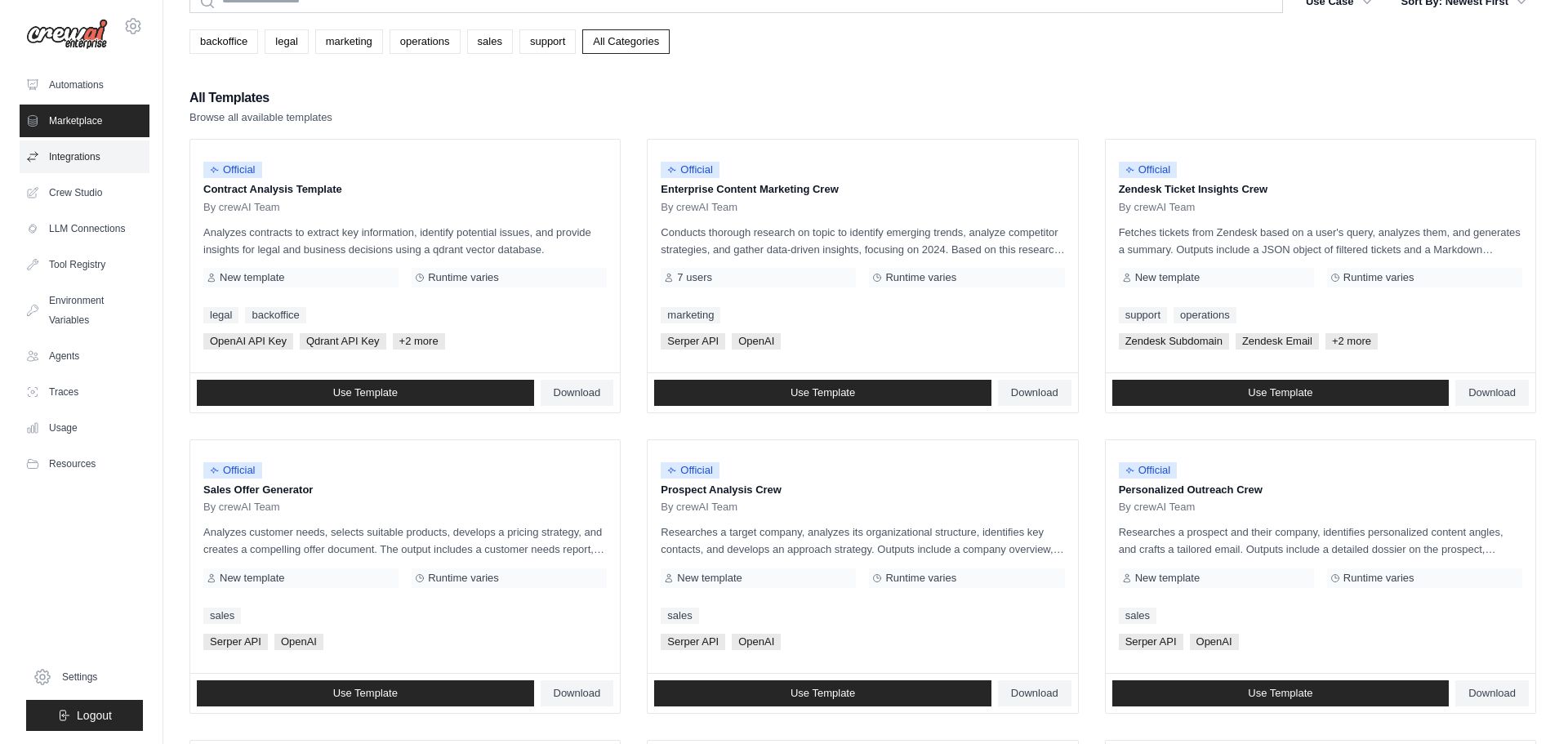 scroll, scrollTop: 0, scrollLeft: 0, axis: both 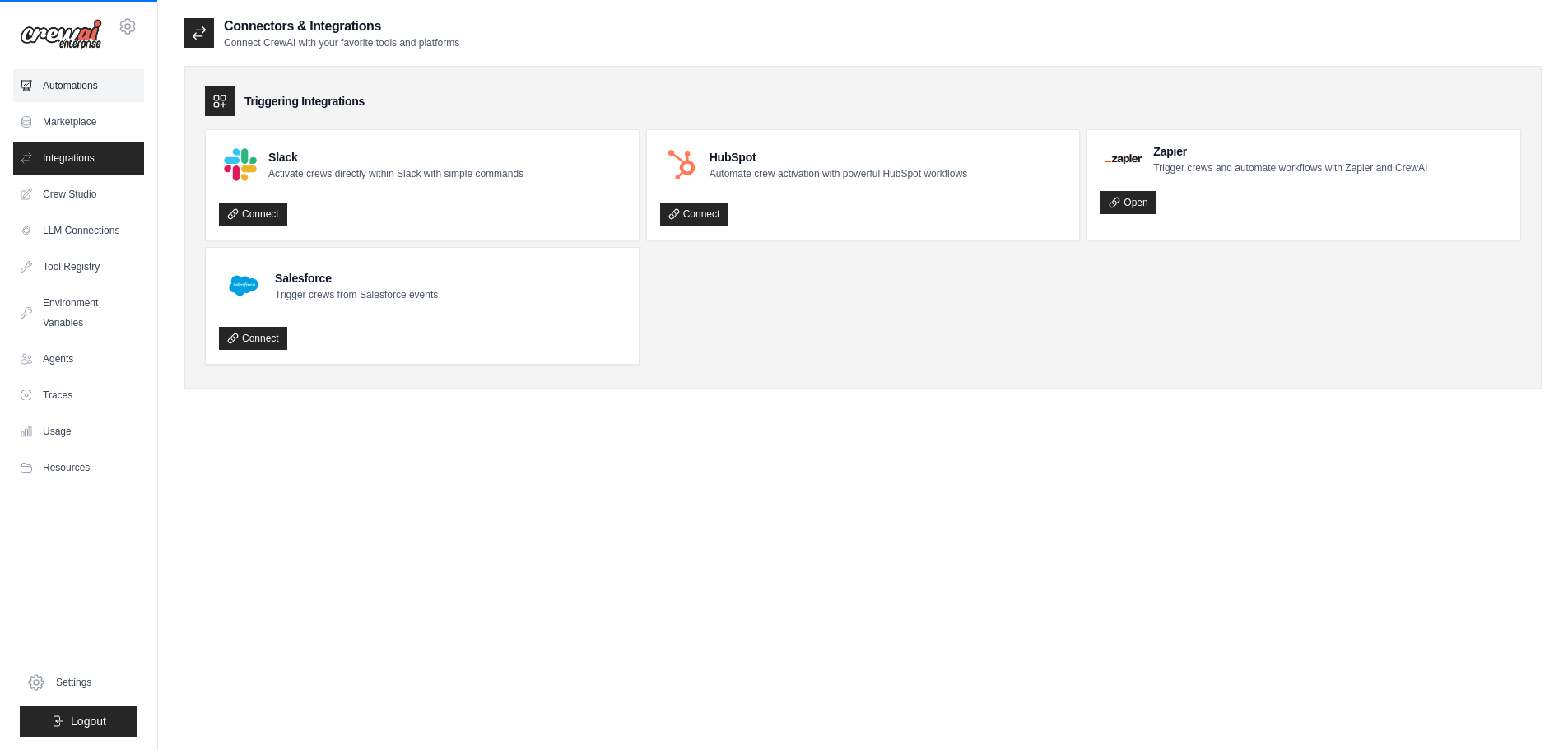 click on "Automations" at bounding box center (78, 86) 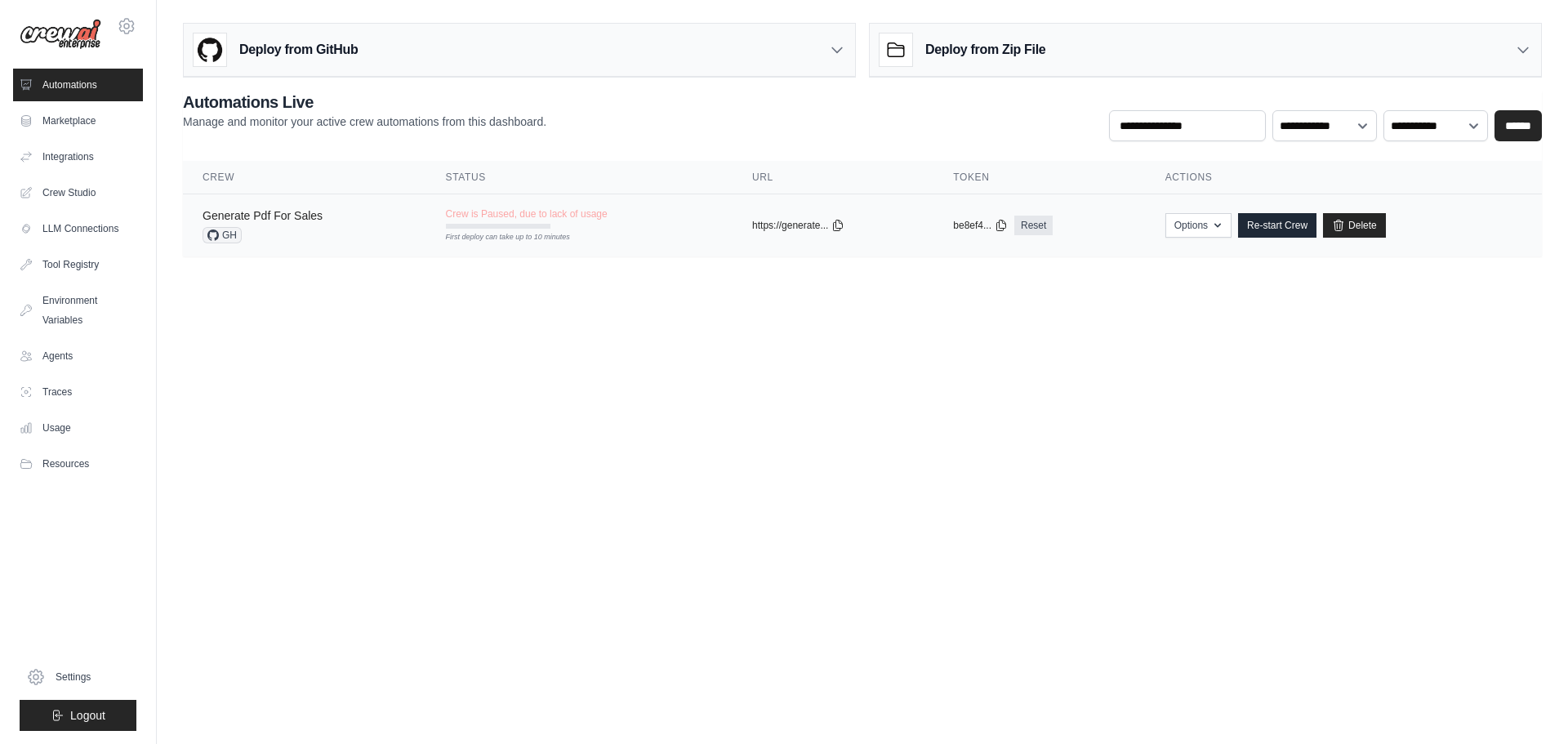 click on "Generate Pdf For Sales" at bounding box center [262, 216] 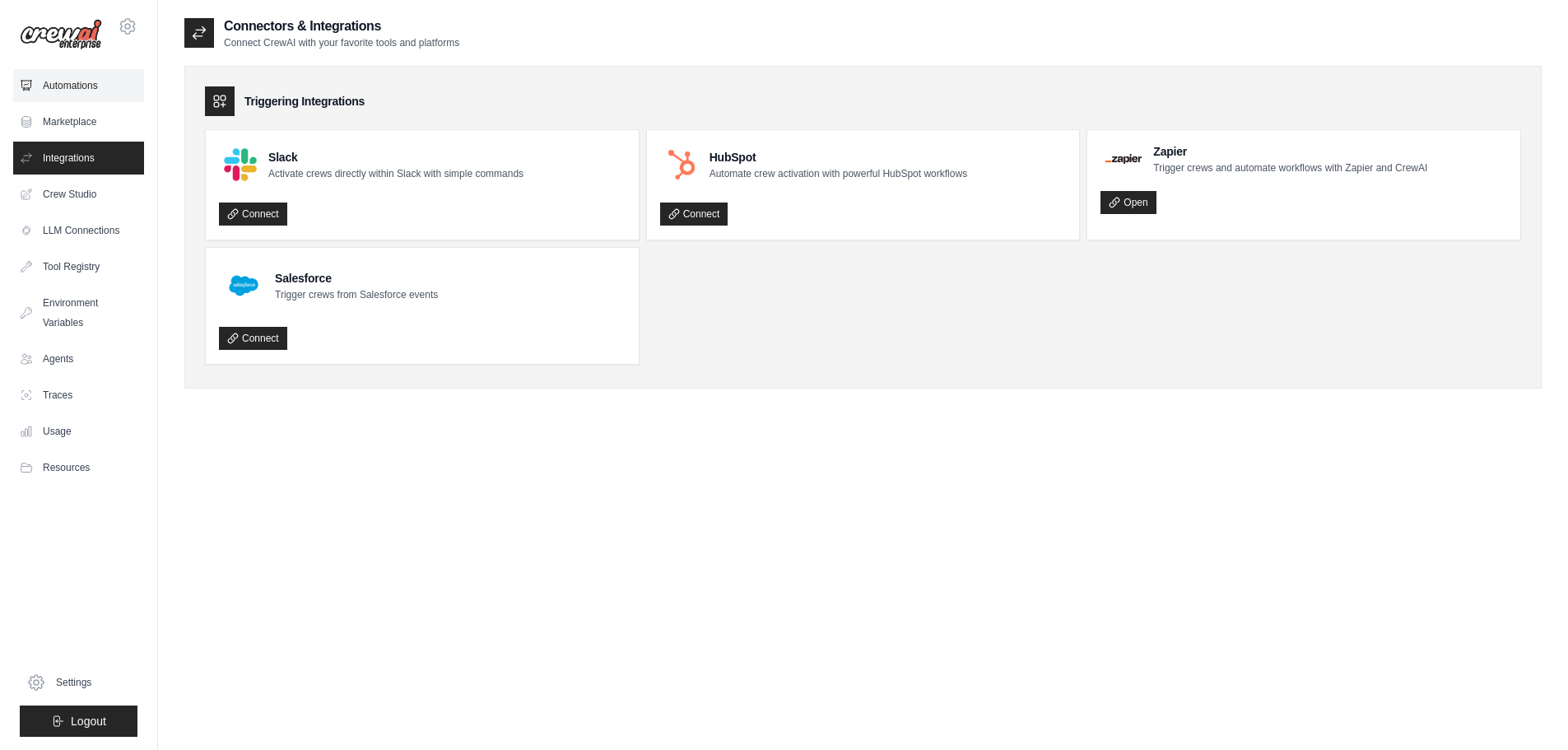 click on "Automations" at bounding box center (78, 86) 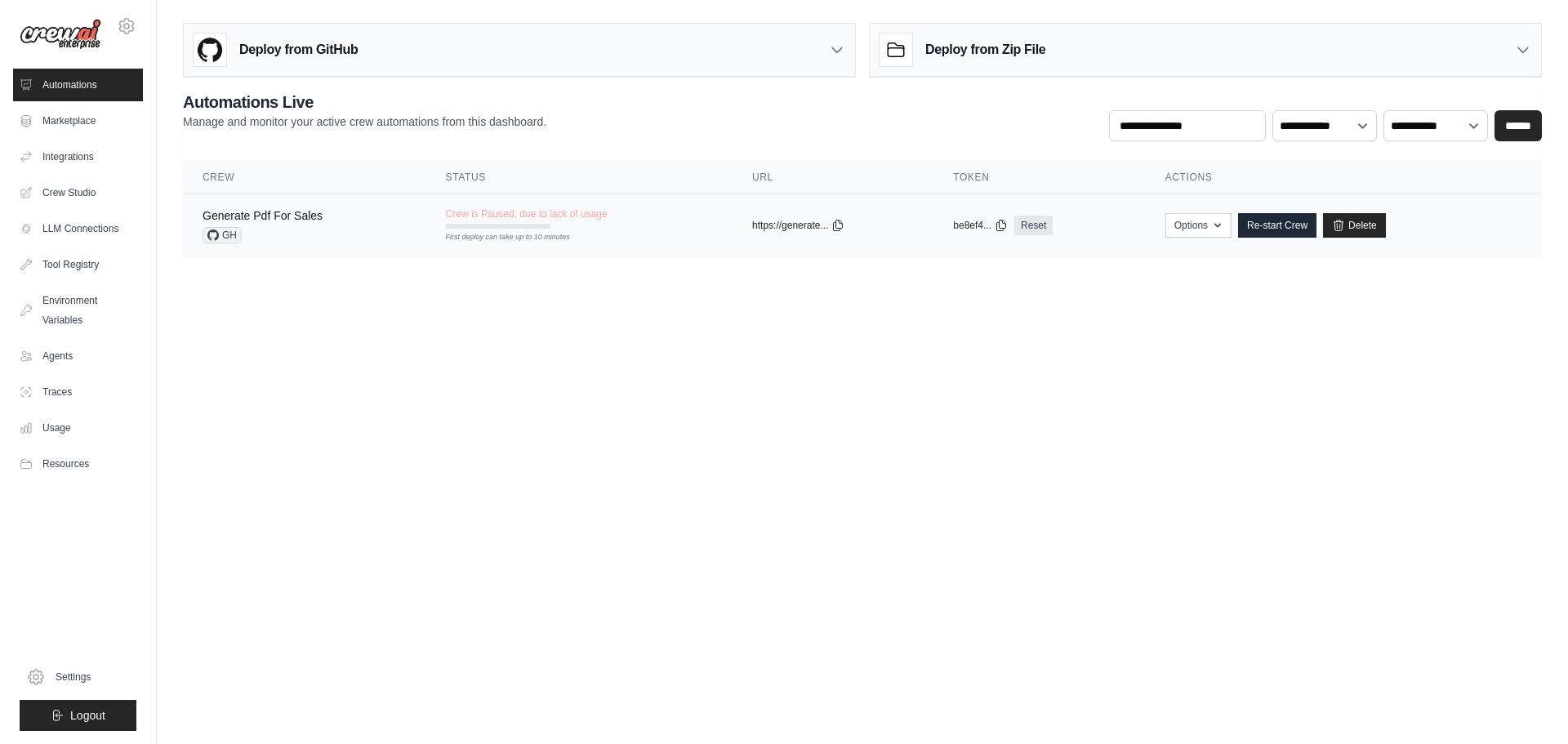 click on "Crew is Paused, due to lack of usage" at bounding box center (527, 214) 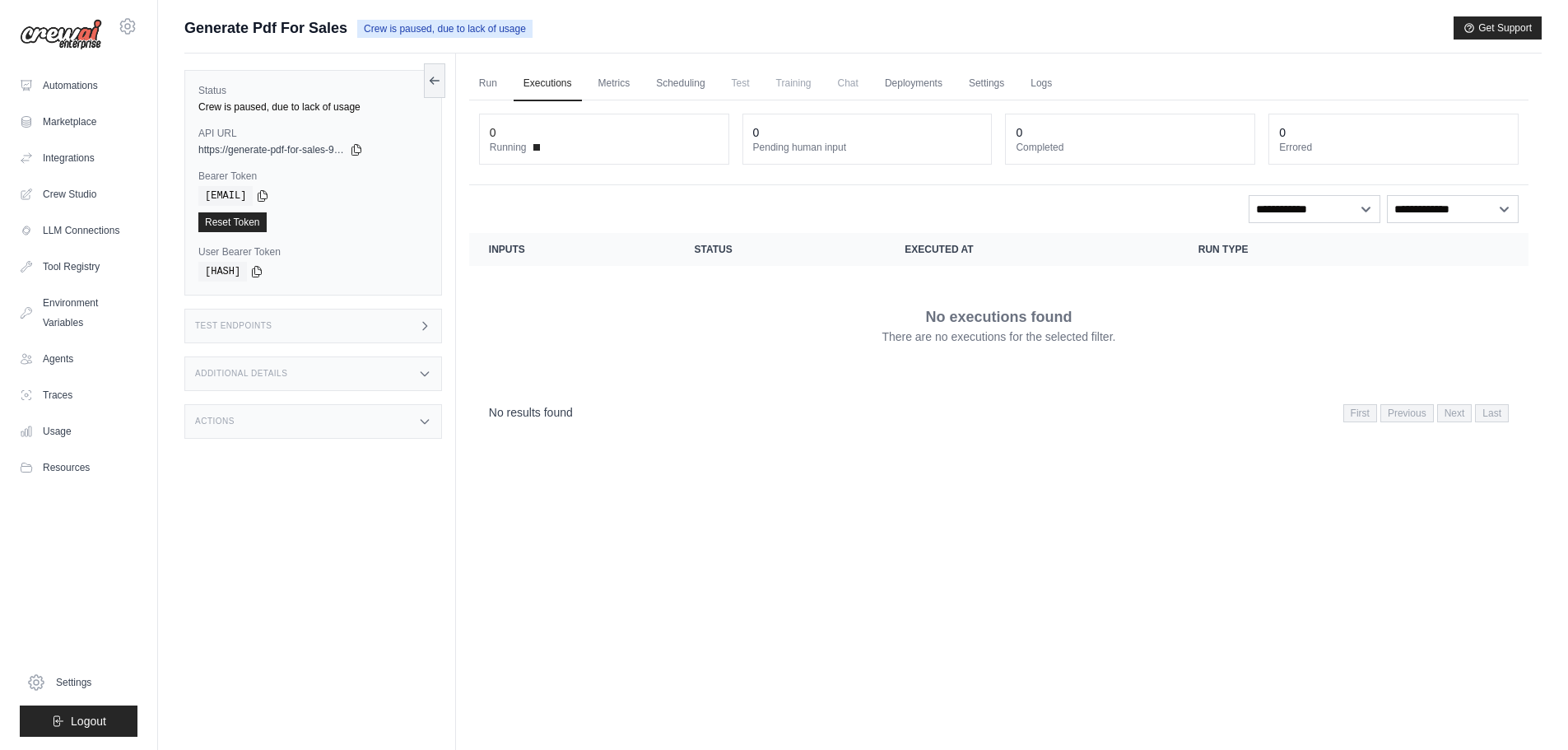 scroll, scrollTop: 0, scrollLeft: 0, axis: both 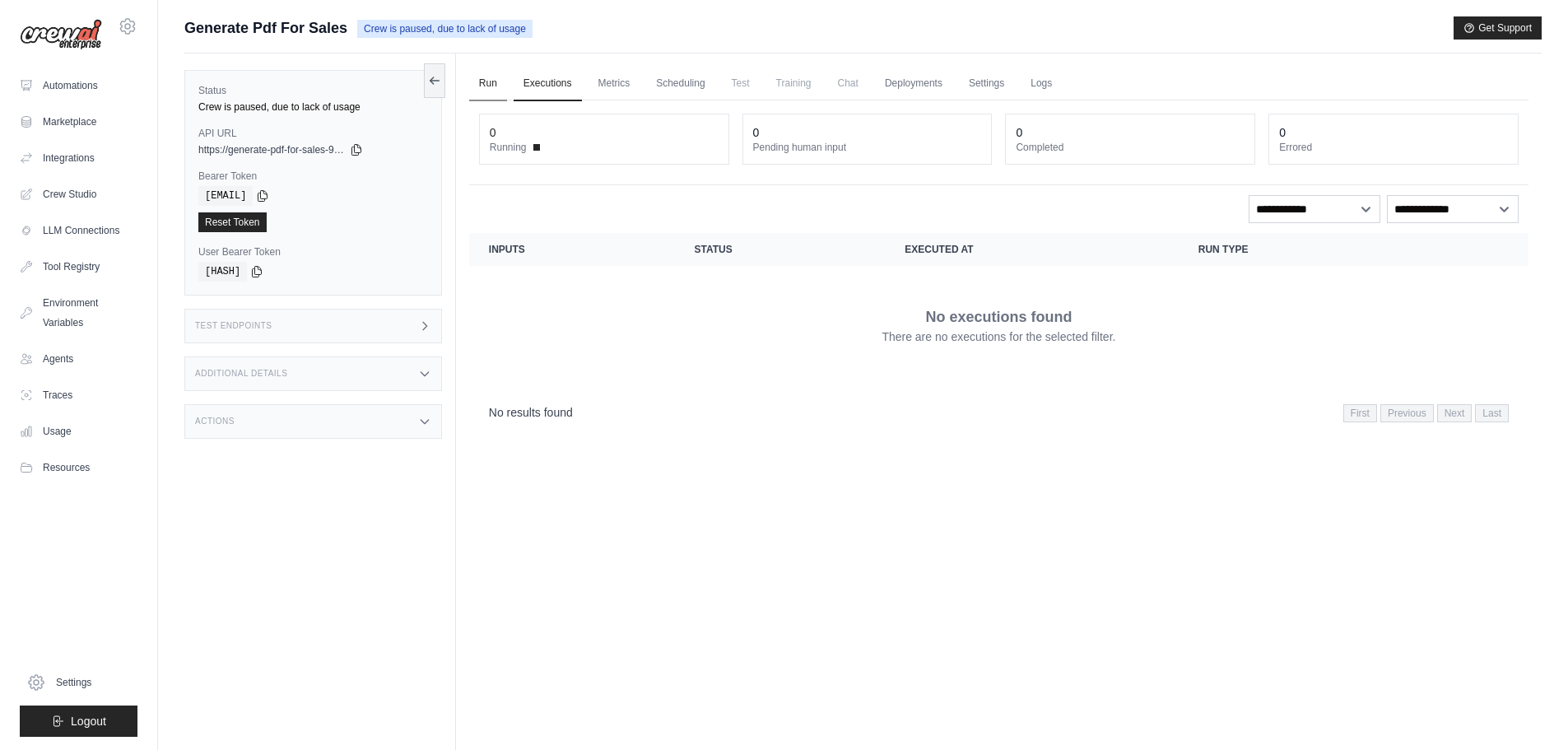 click on "Run" at bounding box center [488, 84] 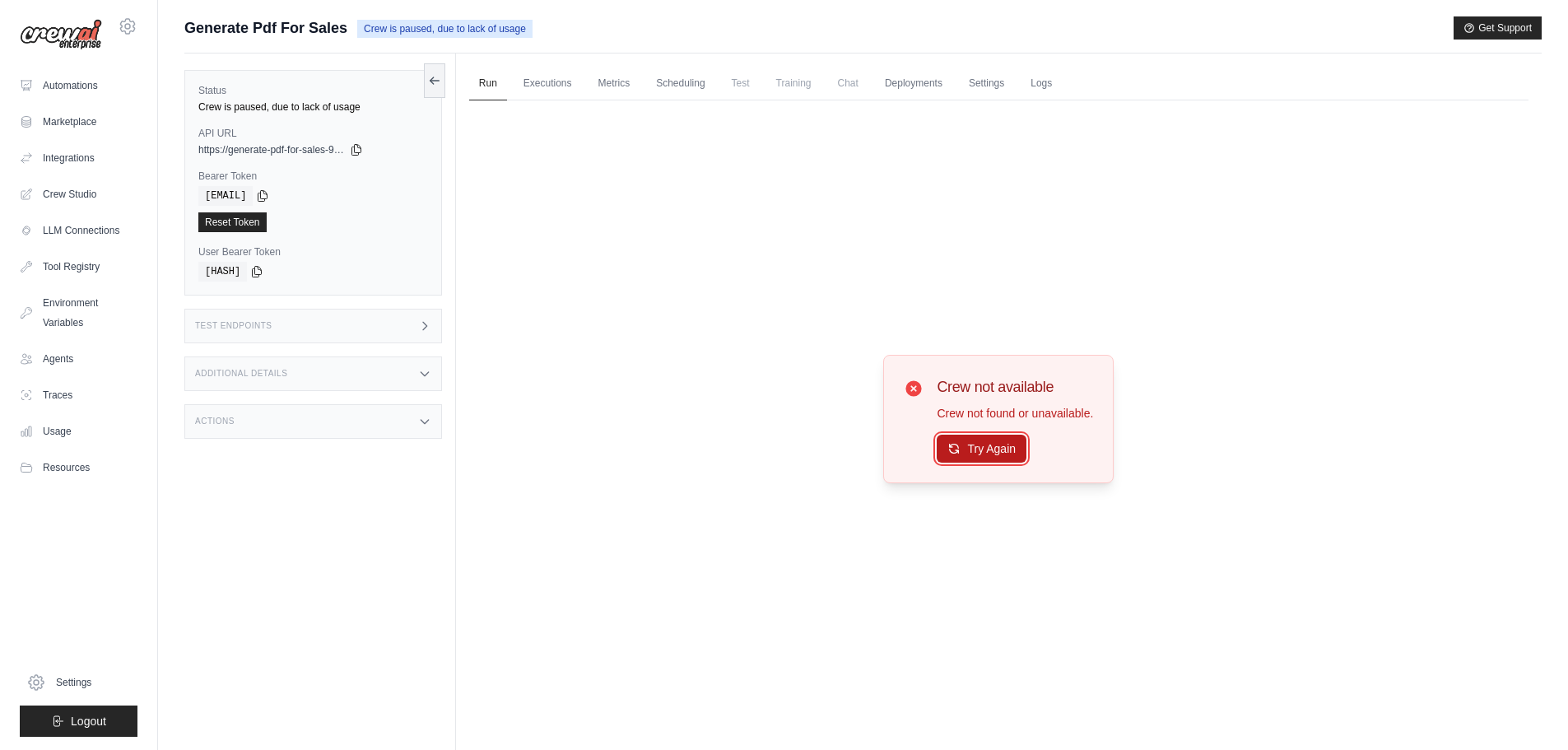 click on "Try Again" at bounding box center [981, 449] 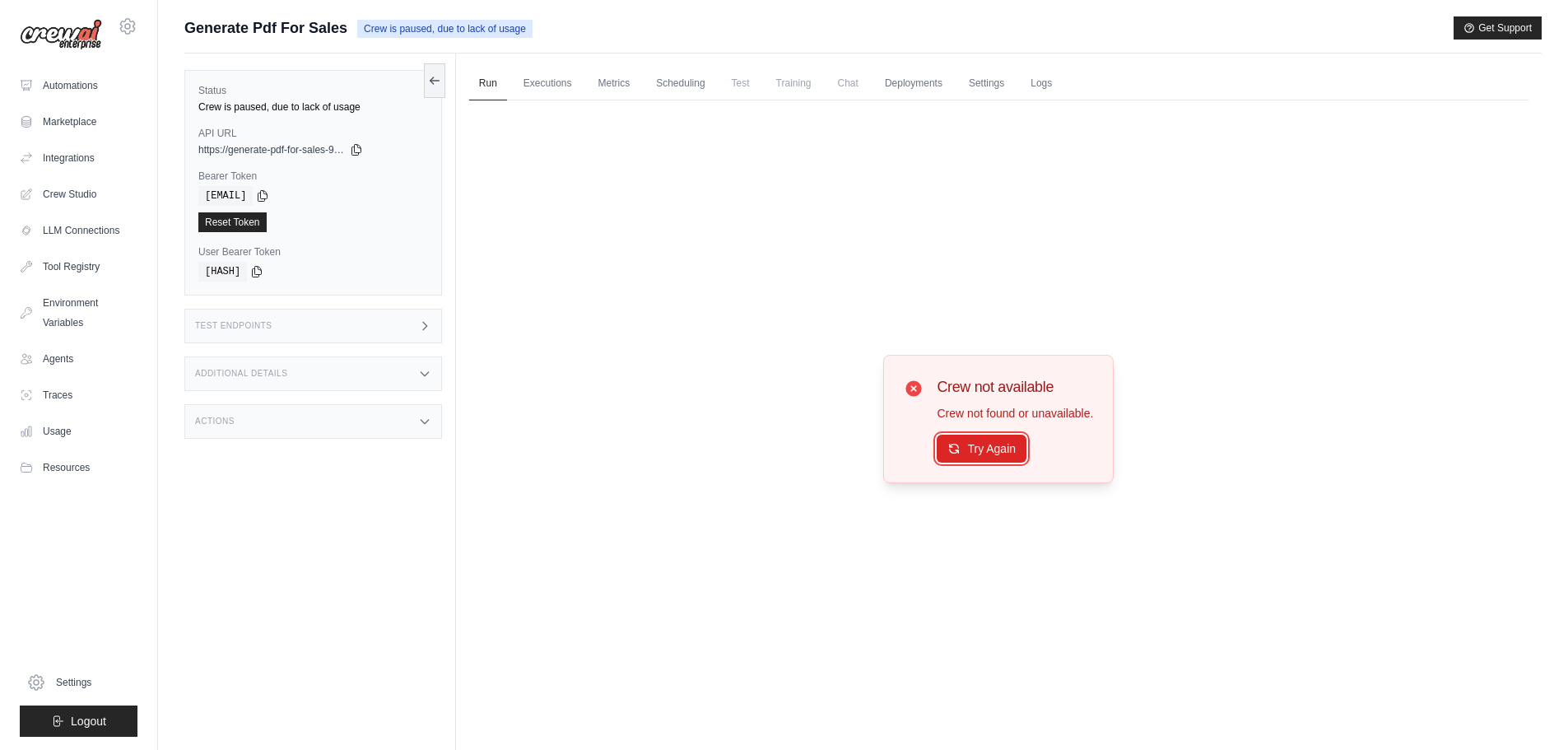 click on "Try Again" at bounding box center (981, 449) 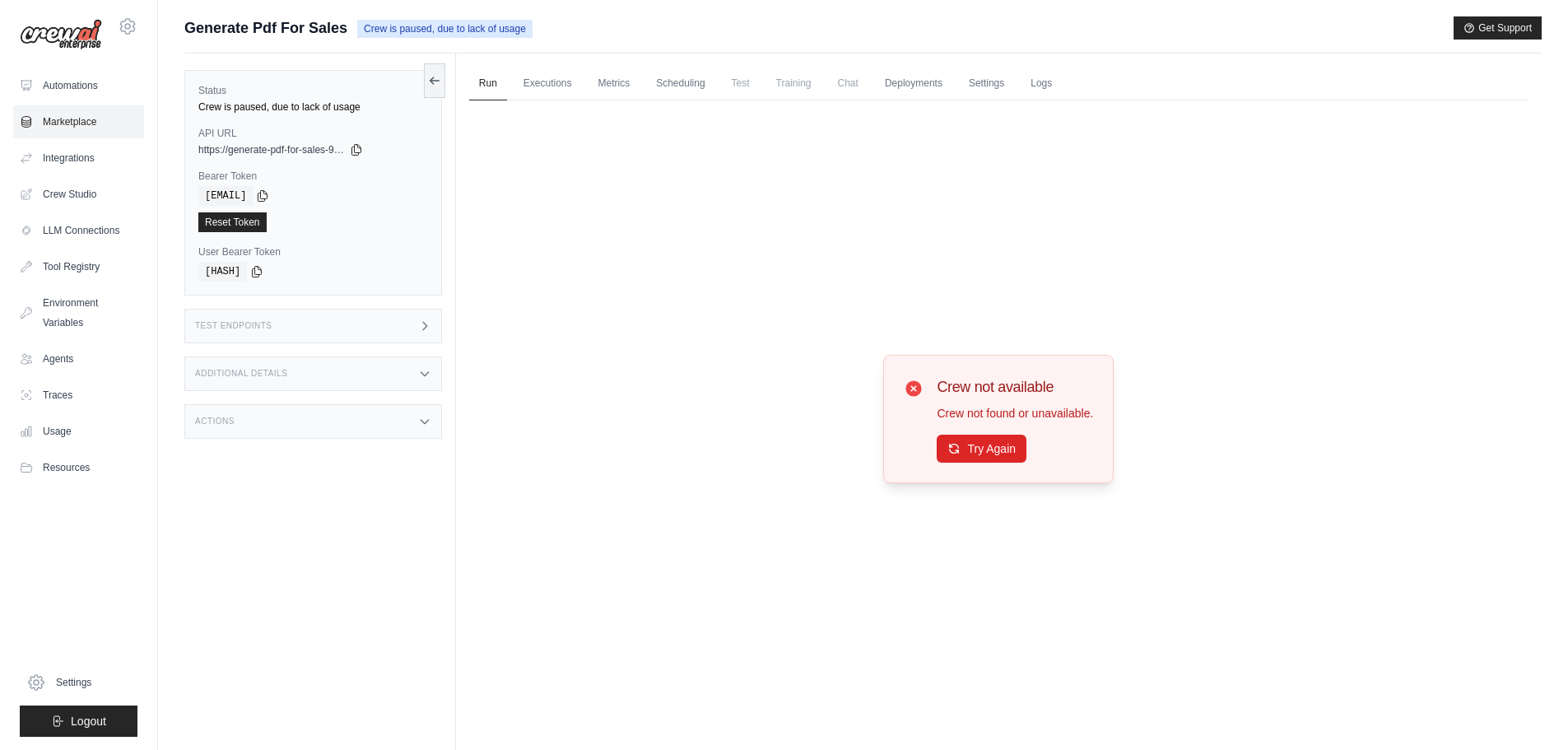click on "Marketplace" at bounding box center (78, 122) 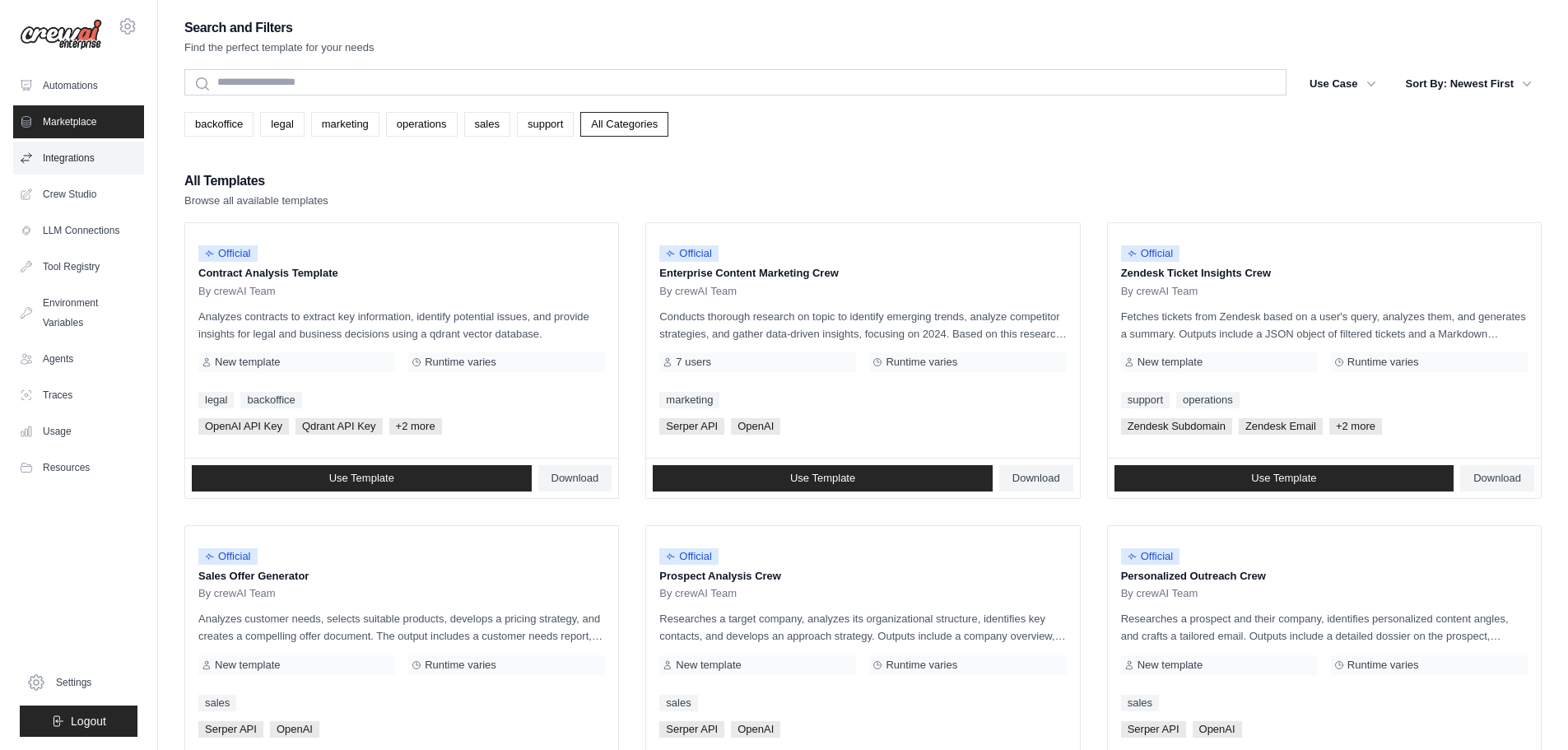 click on "Integrations" at bounding box center (78, 158) 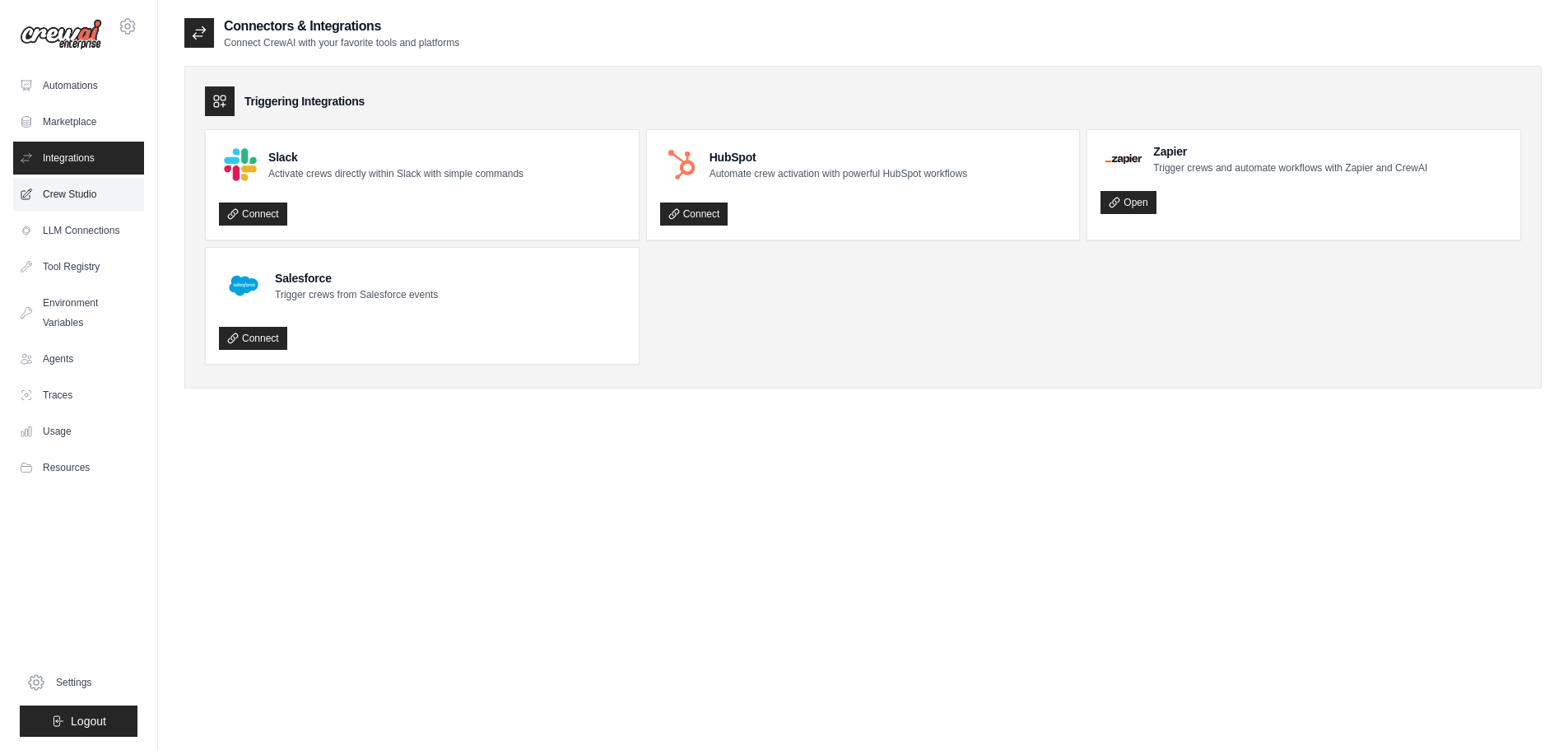 click on "Crew Studio" at bounding box center (78, 194) 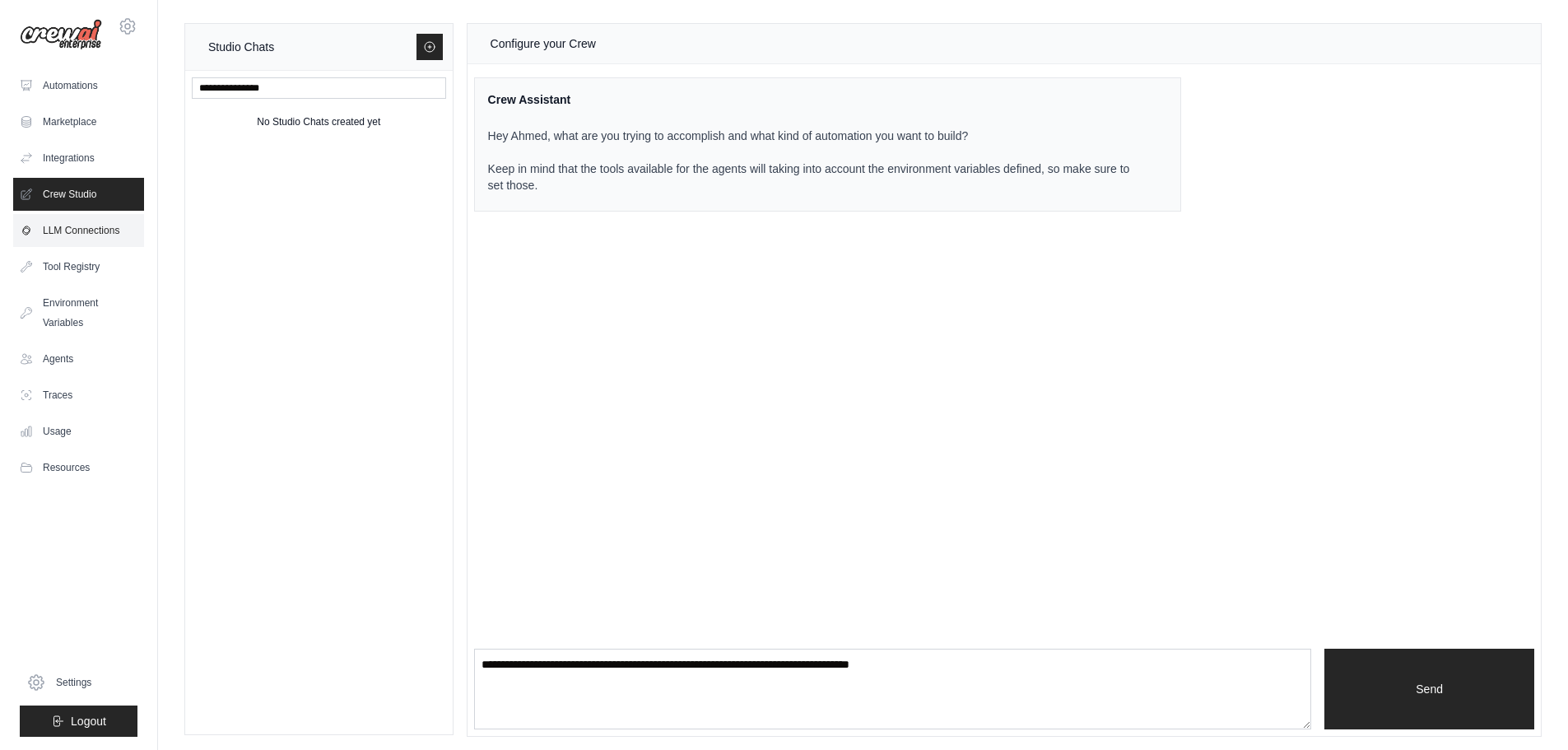 click on "LLM Connections" at bounding box center (78, 231) 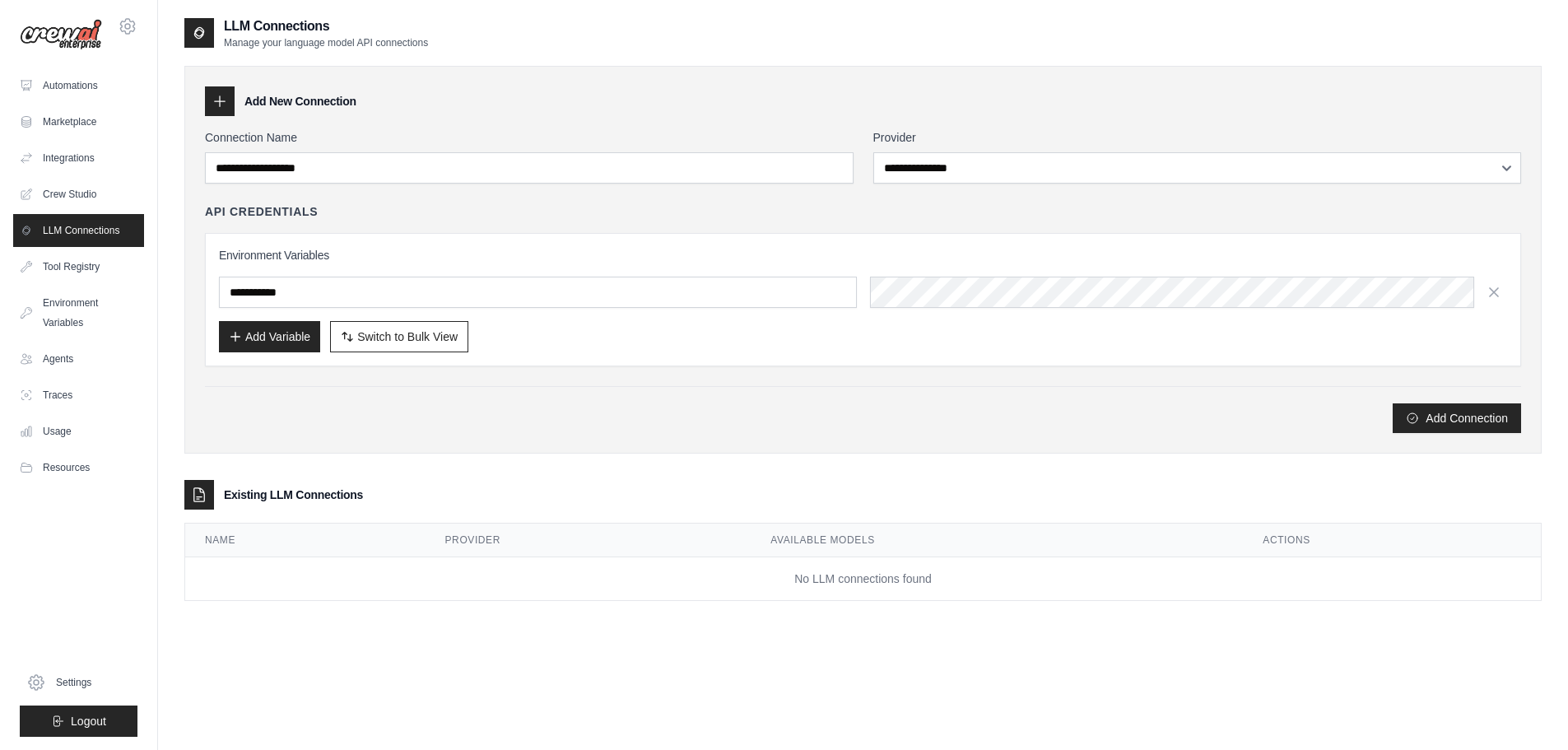 click on "**********" at bounding box center (863, 259) 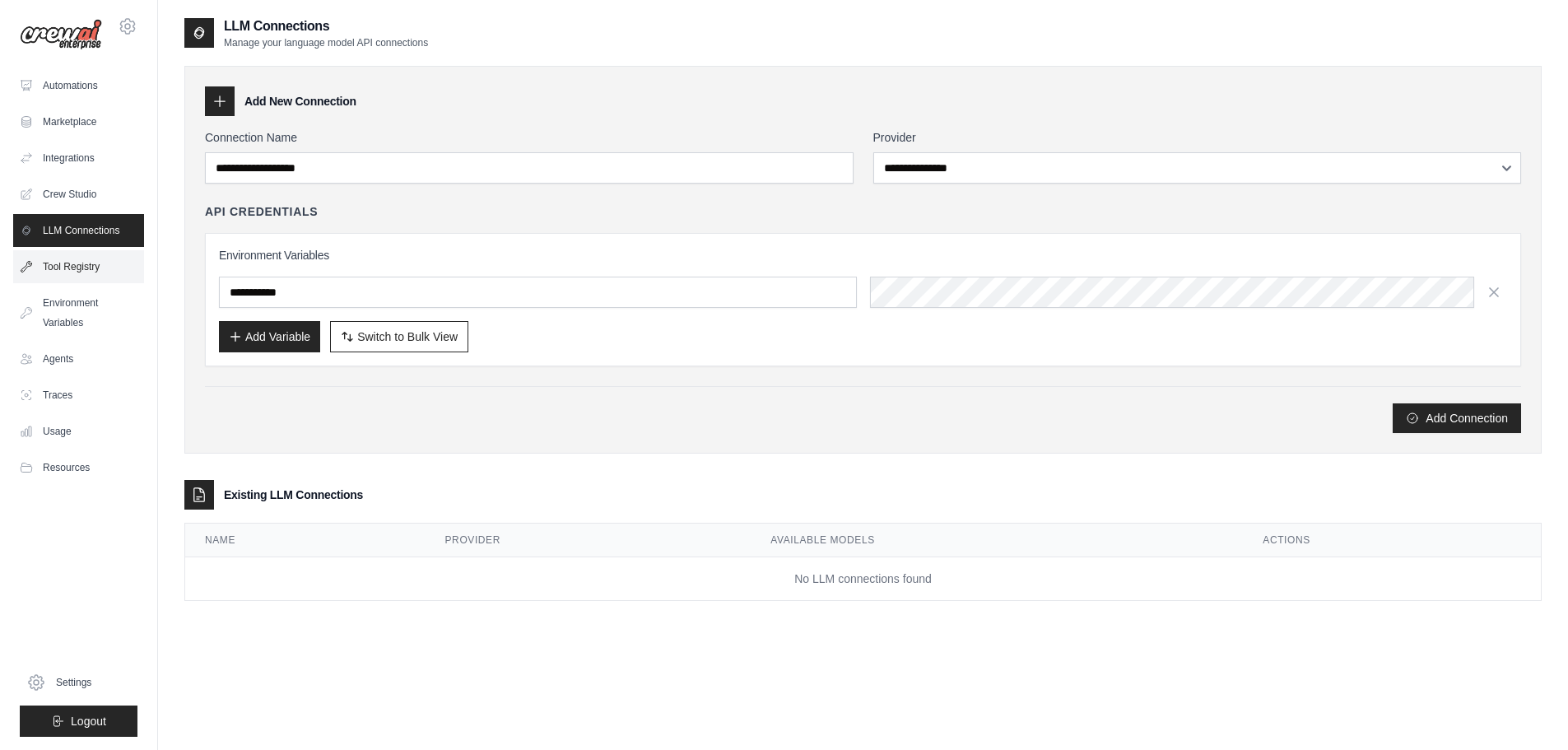 click on "Tool Registry" at bounding box center (78, 267) 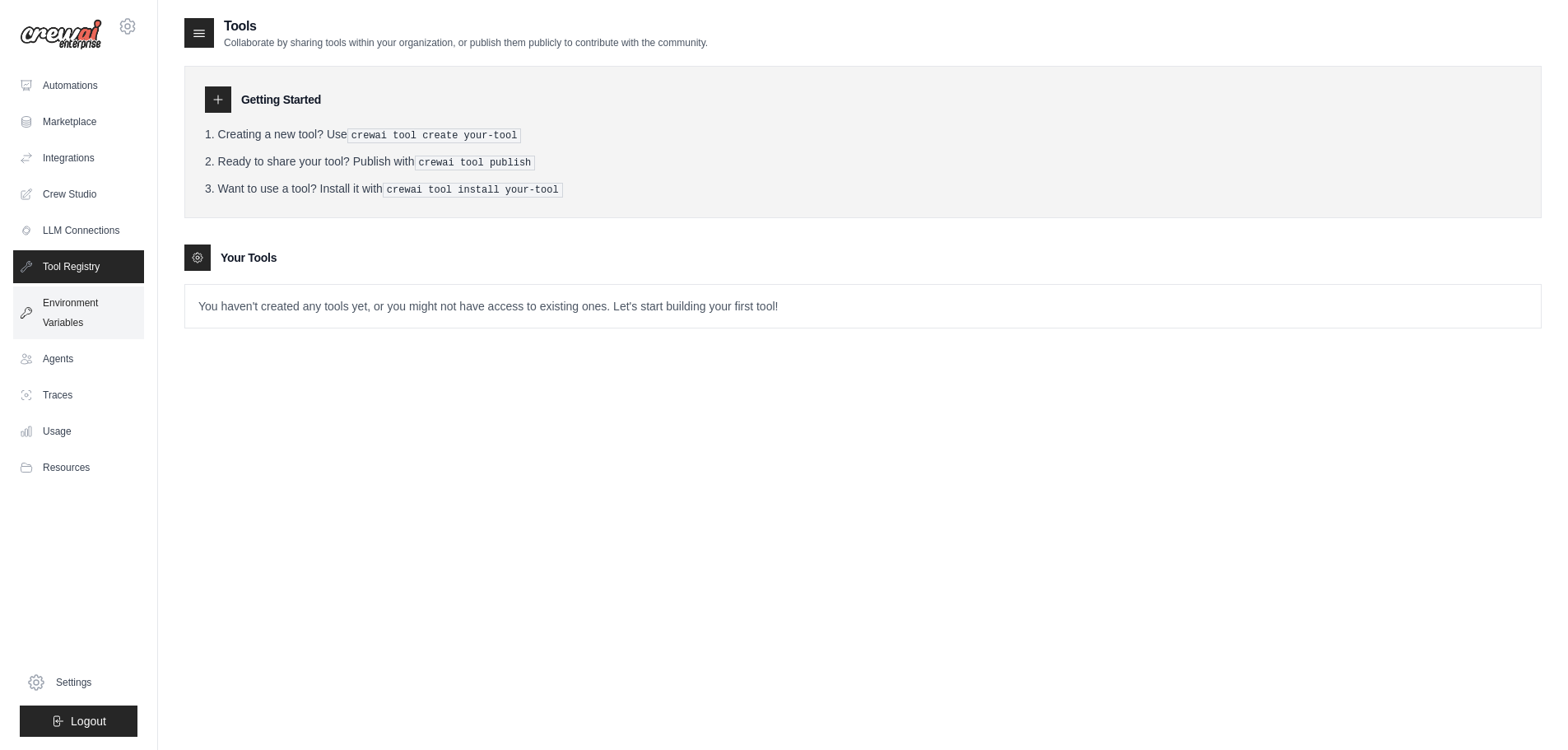 click on "Environment Variables" at bounding box center [78, 313] 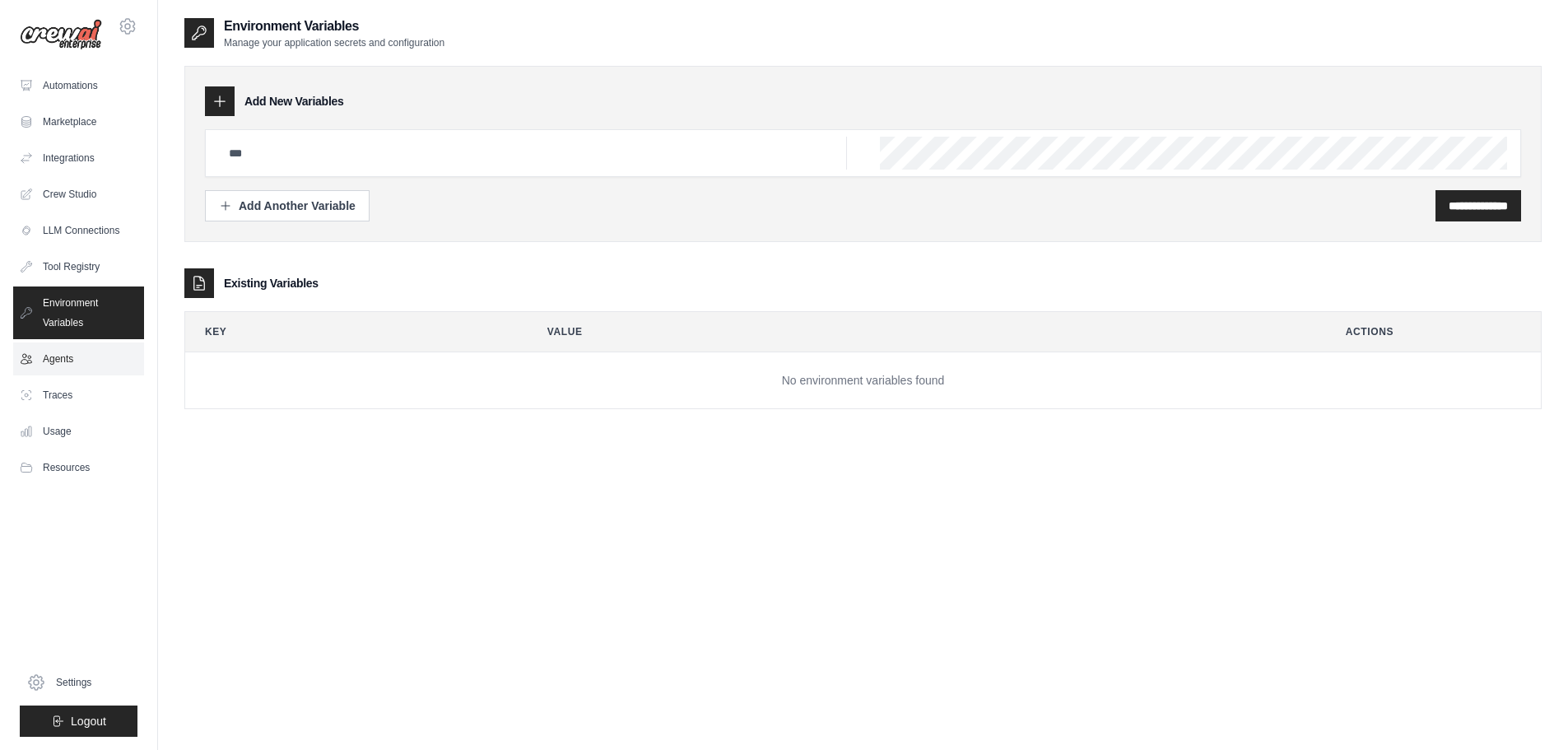 click on "Agents" at bounding box center [78, 359] 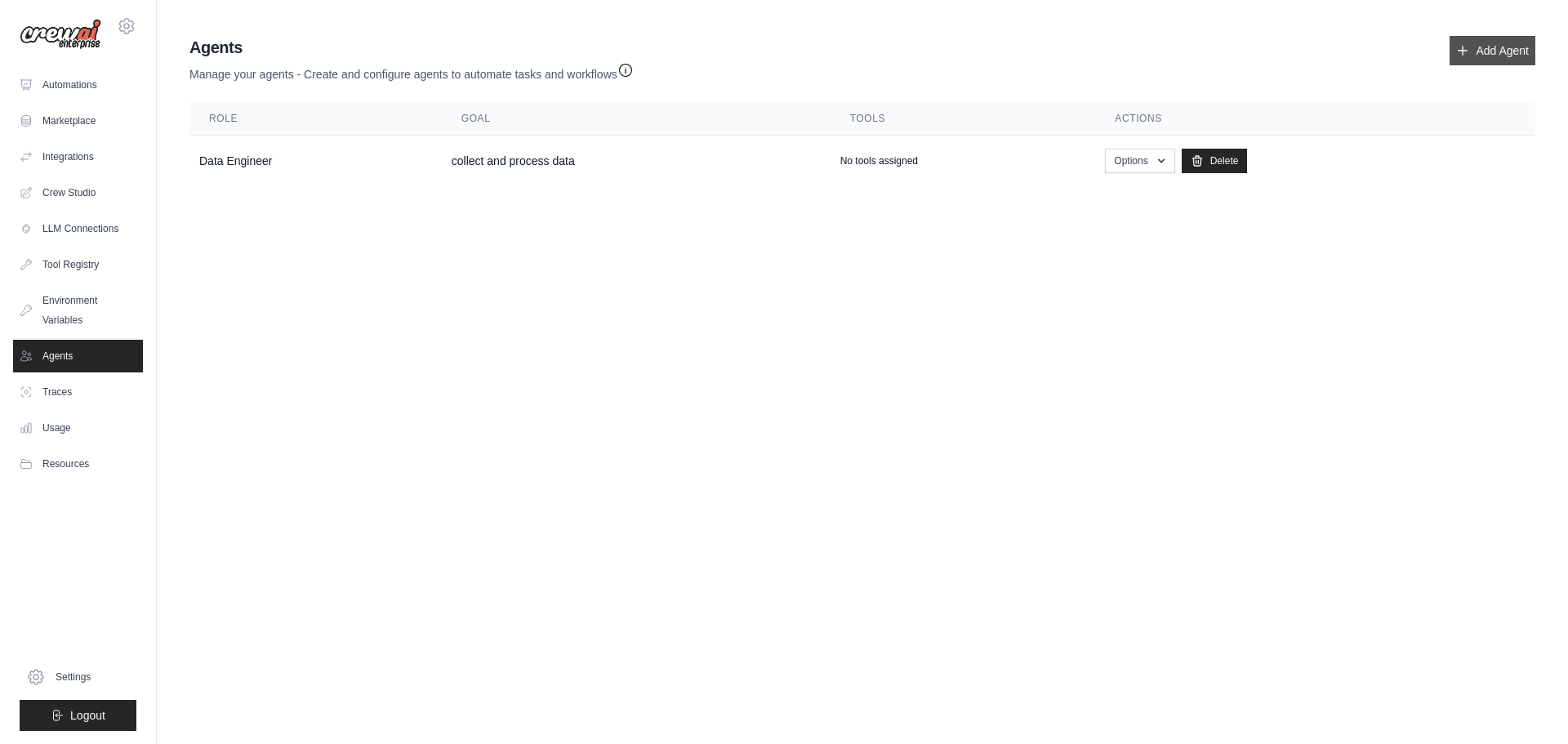 click on "Add Agent" at bounding box center [1492, 51] 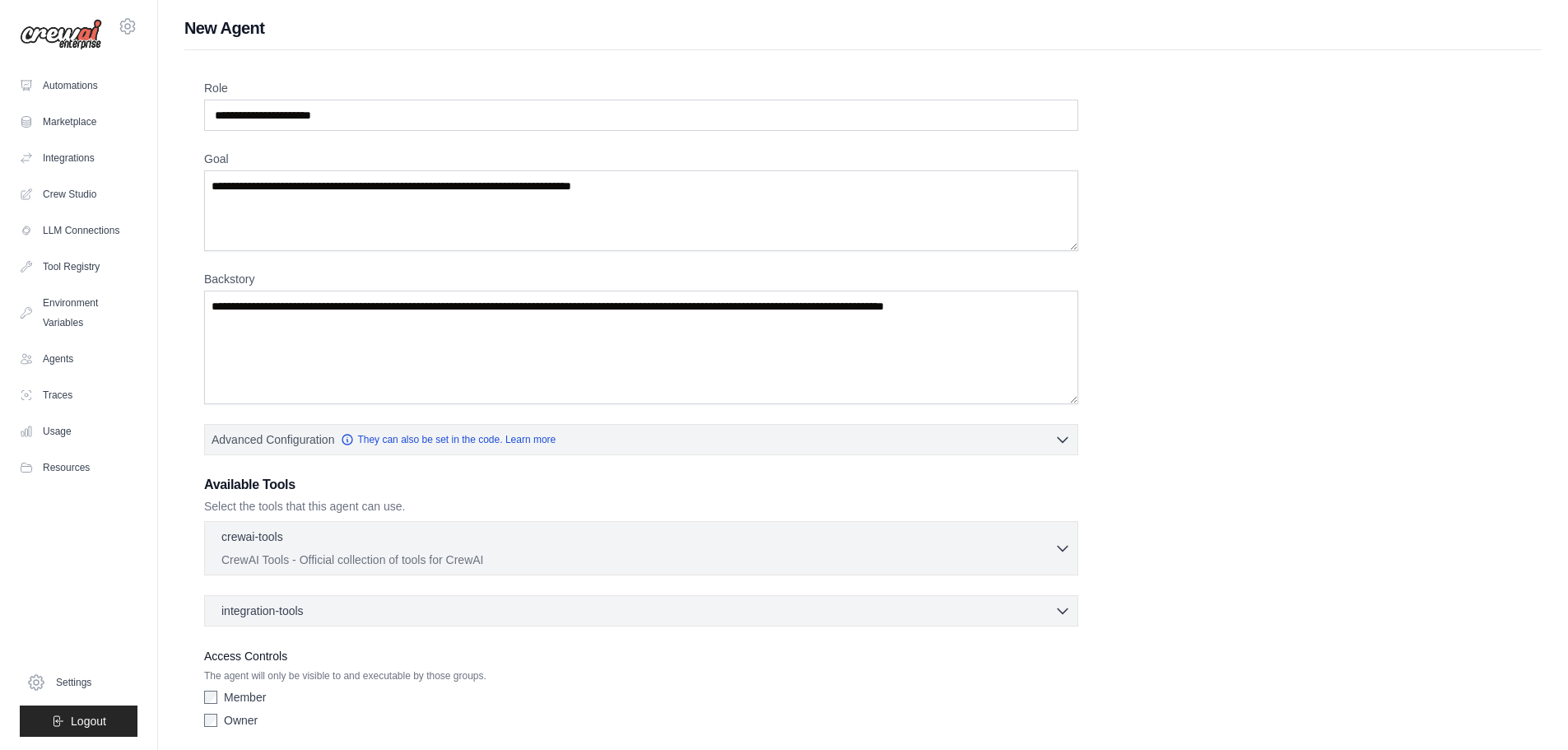 click on "crewai-tools
0 selected
CrewAI Tools - Official collection of tools for CrewAI" at bounding box center [638, 548] 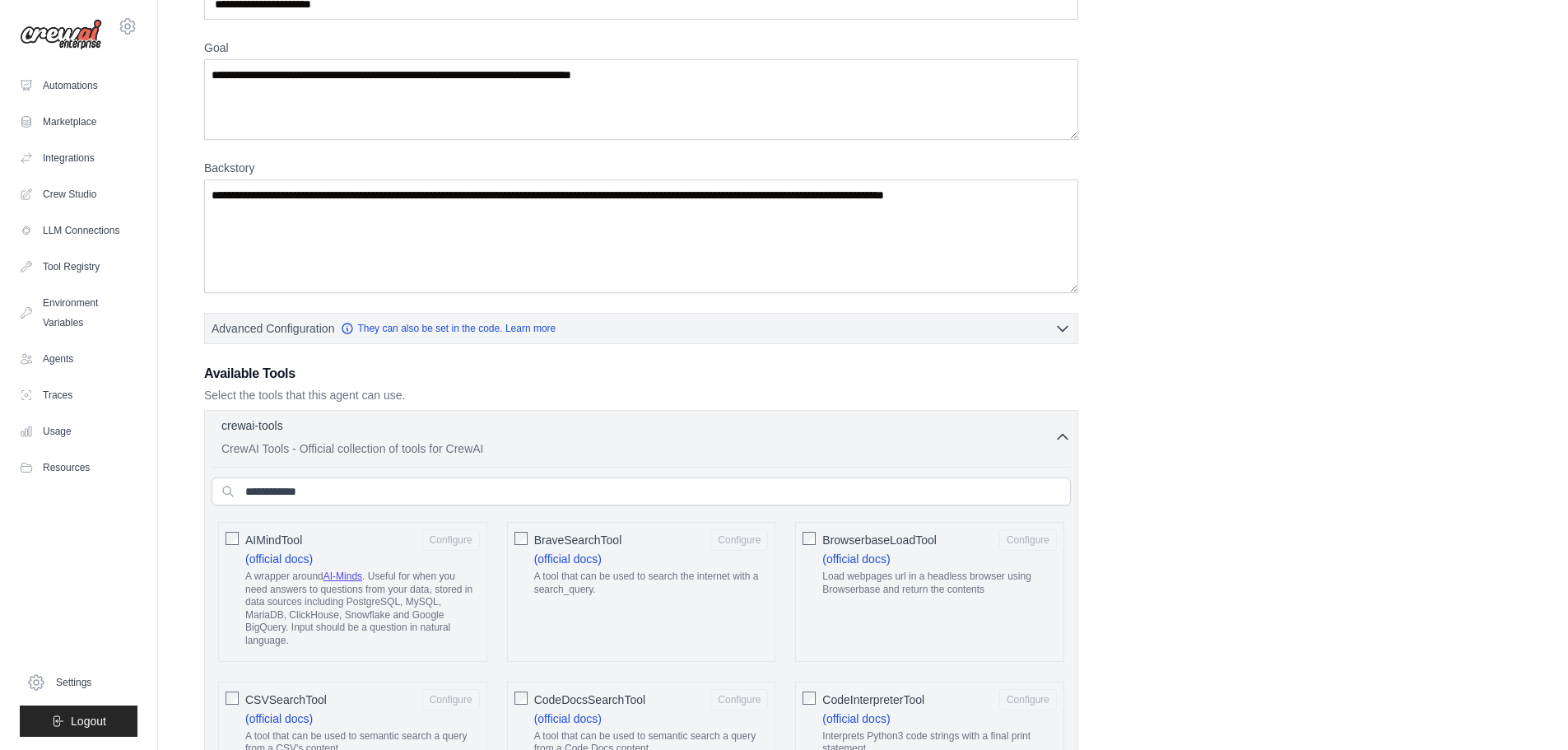 scroll, scrollTop: 0, scrollLeft: 0, axis: both 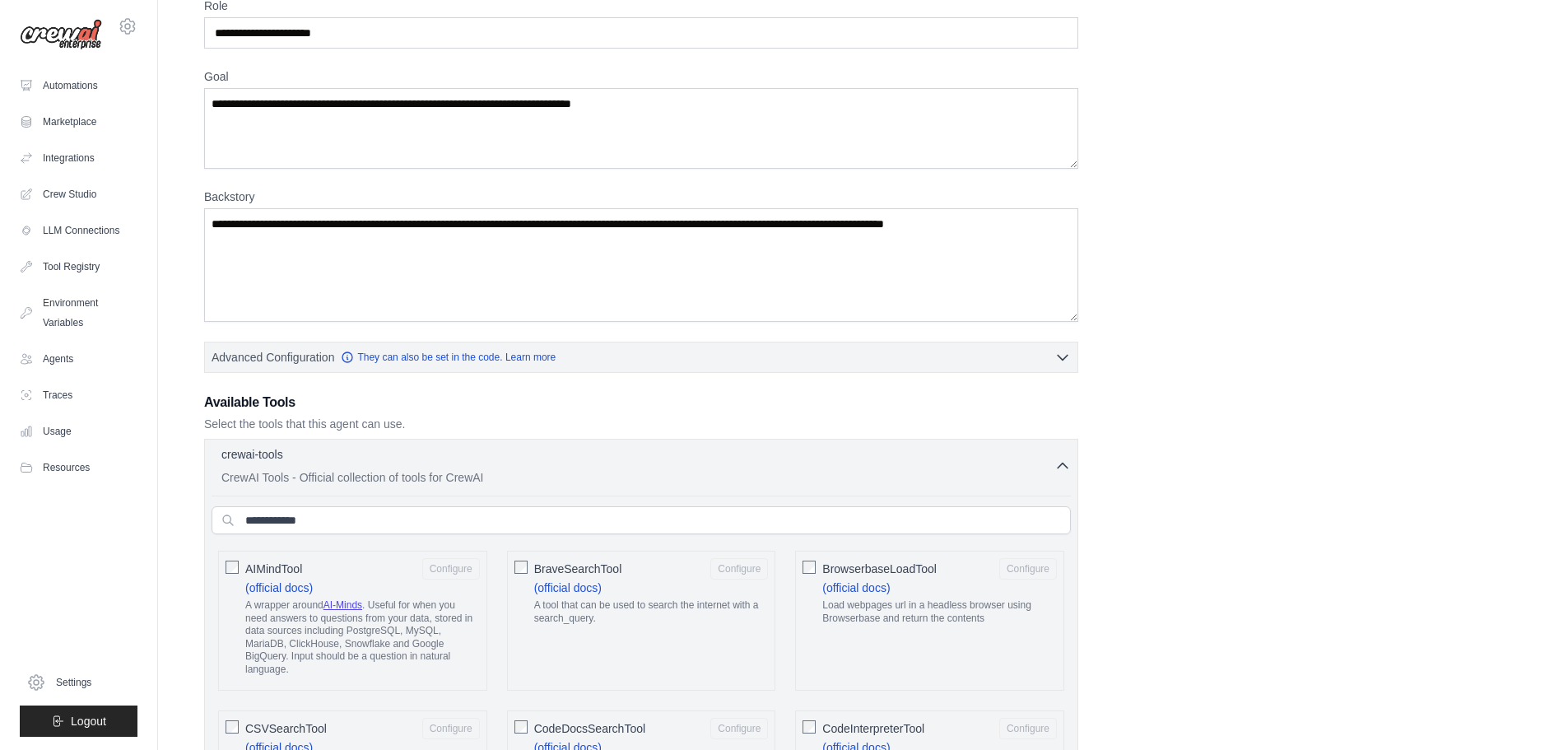 click on "crewai-tools
0 selected" at bounding box center (638, 456) 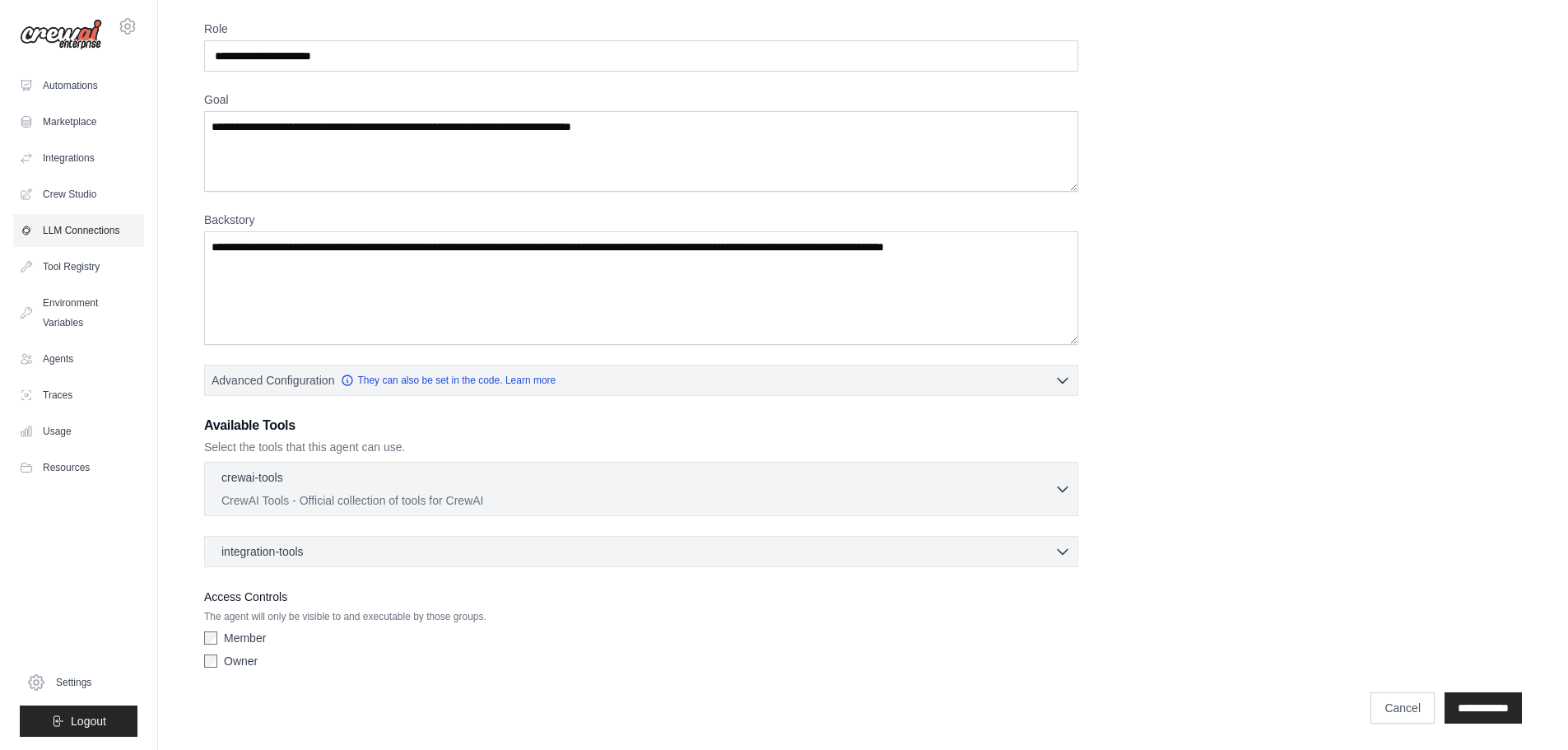 click on "LLM Connections" at bounding box center [78, 231] 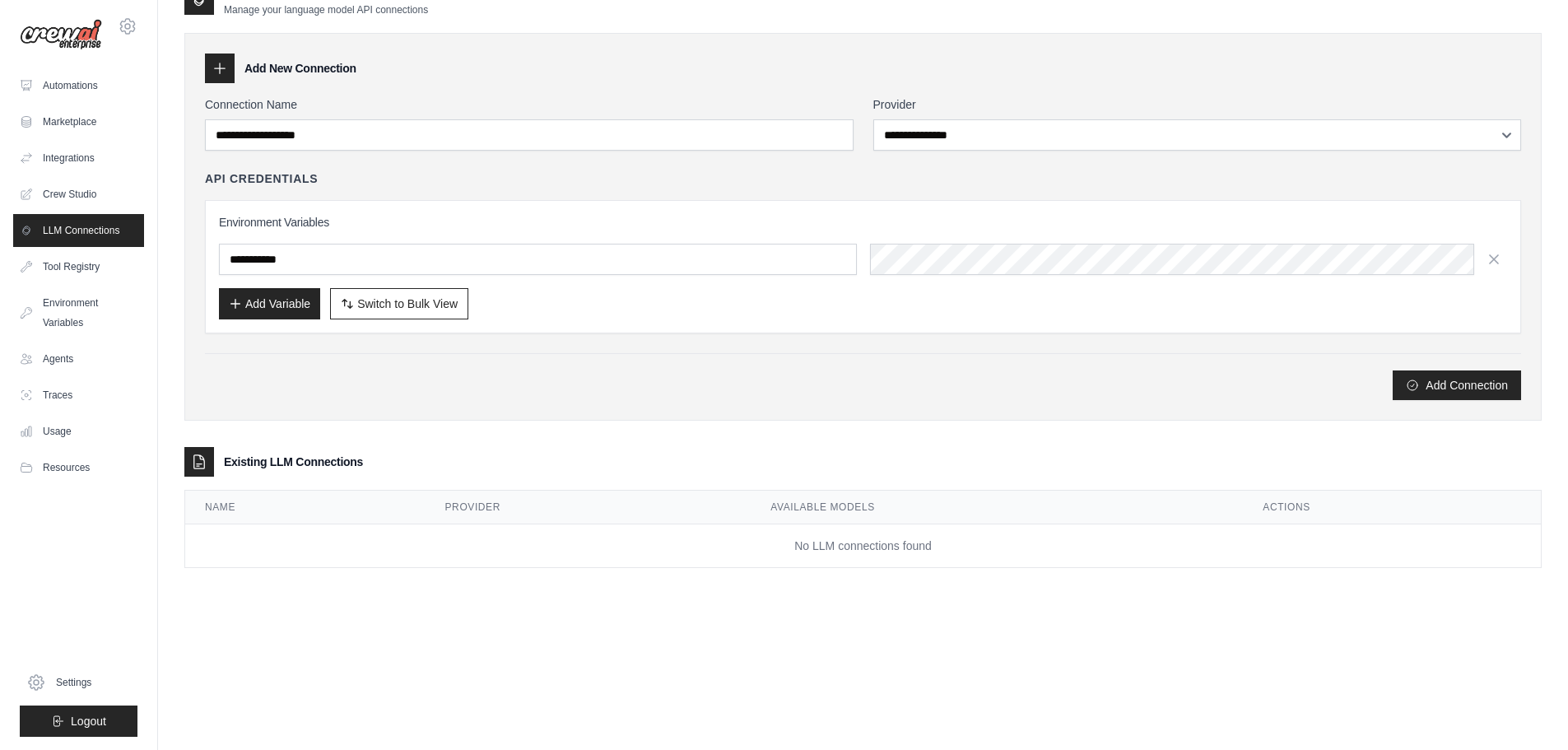 scroll, scrollTop: 0, scrollLeft: 0, axis: both 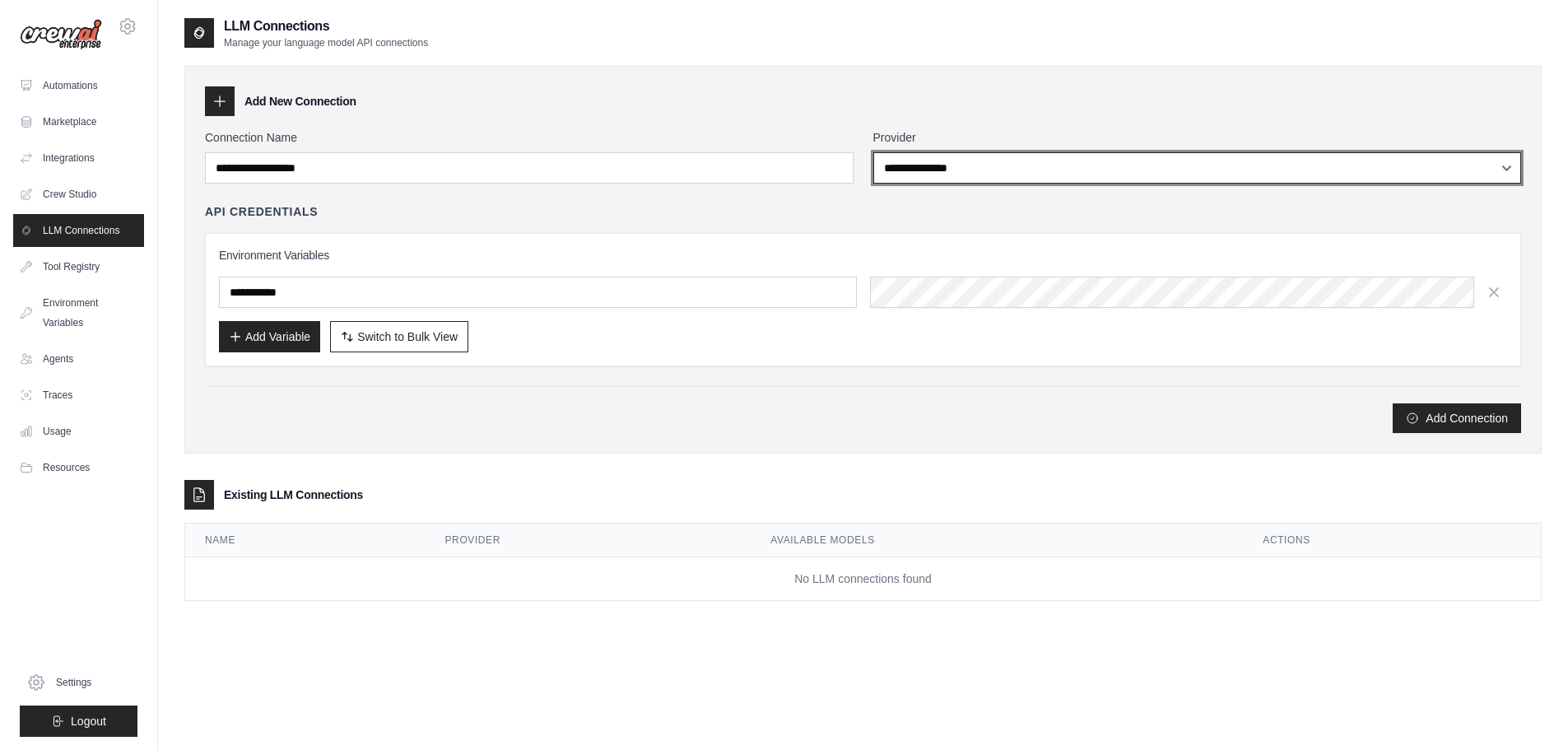 click on "**********" at bounding box center (1198, 168) 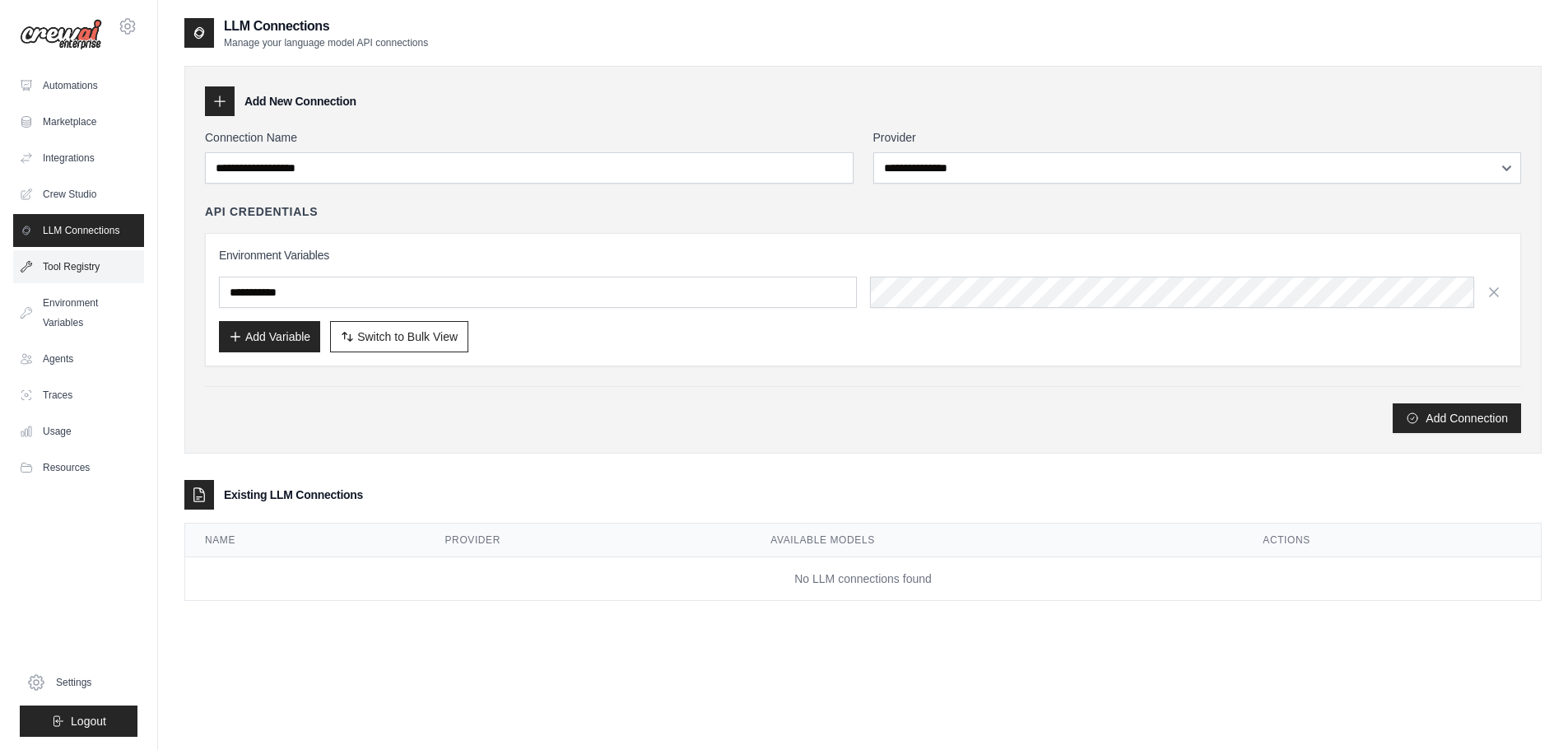 click on "Tool Registry" at bounding box center [78, 267] 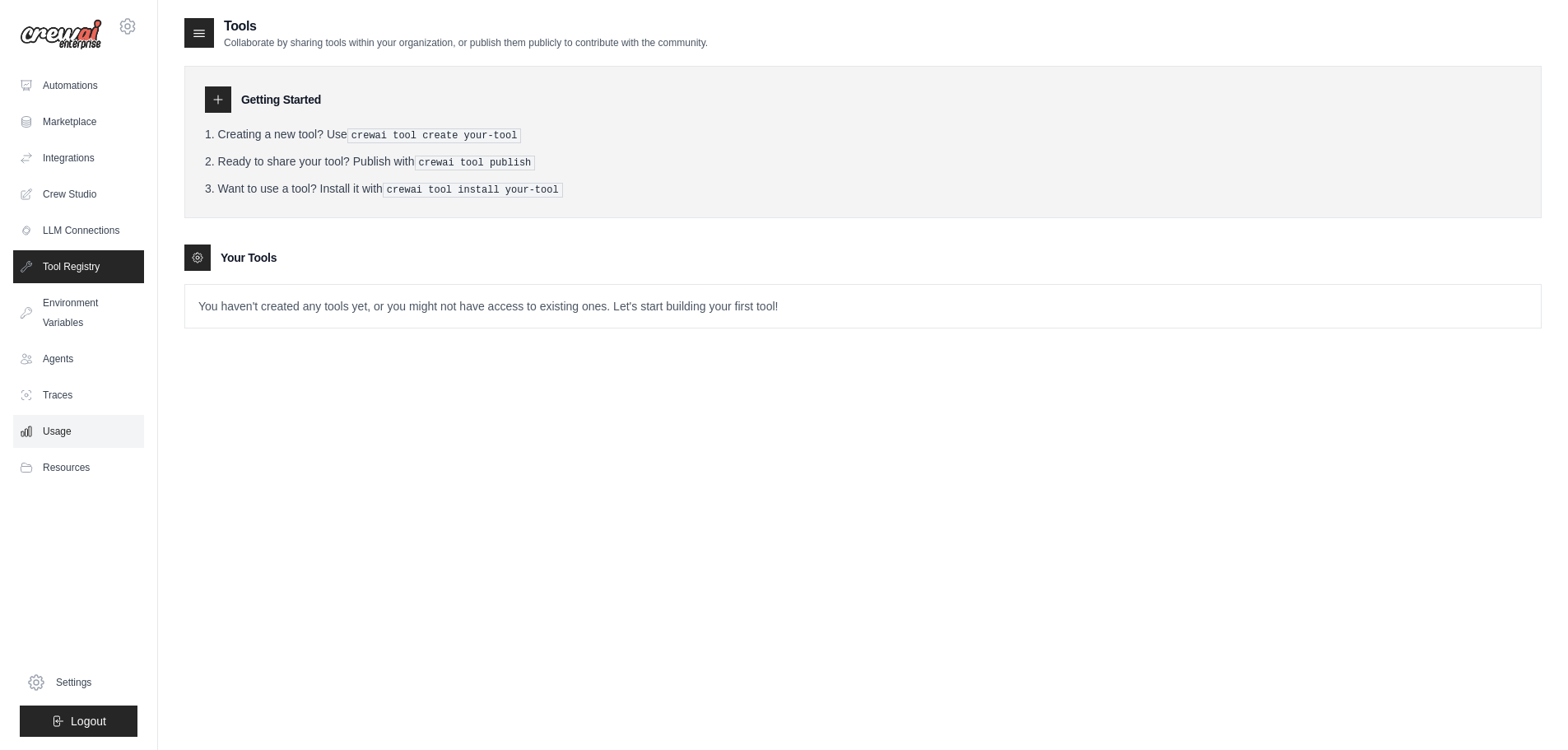 click on "Usage" at bounding box center (78, 431) 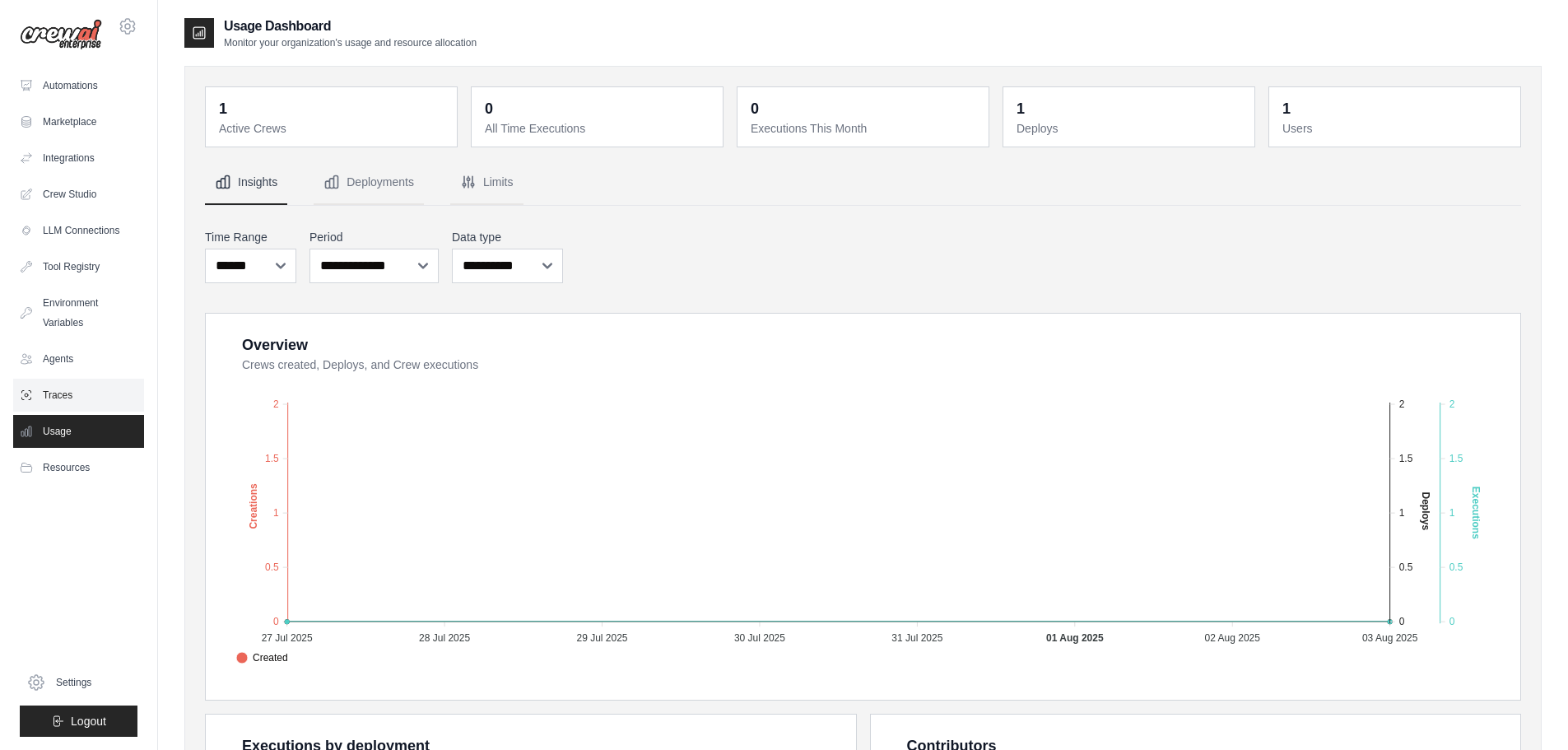click on "Traces" at bounding box center [78, 395] 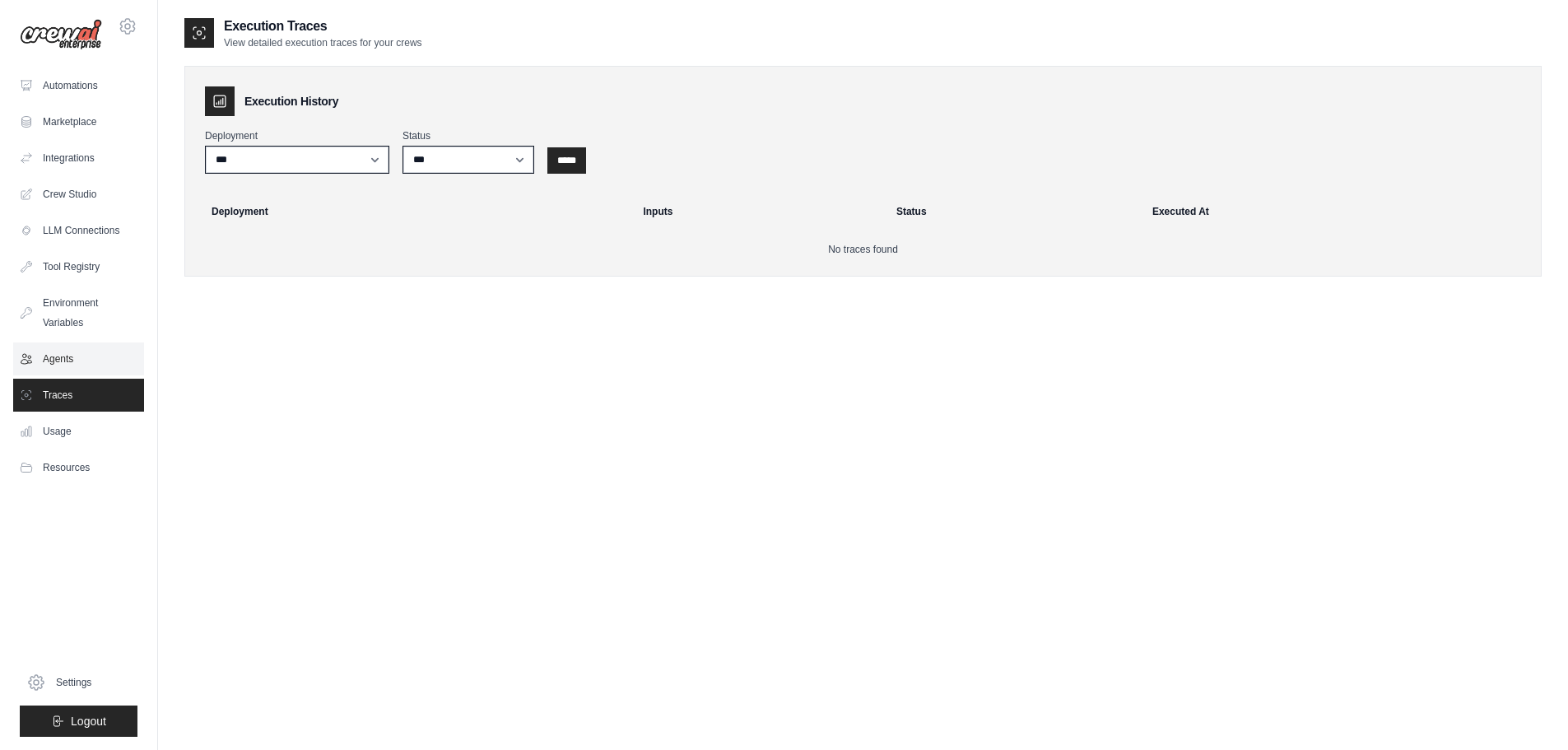 click on "Agents" at bounding box center (78, 359) 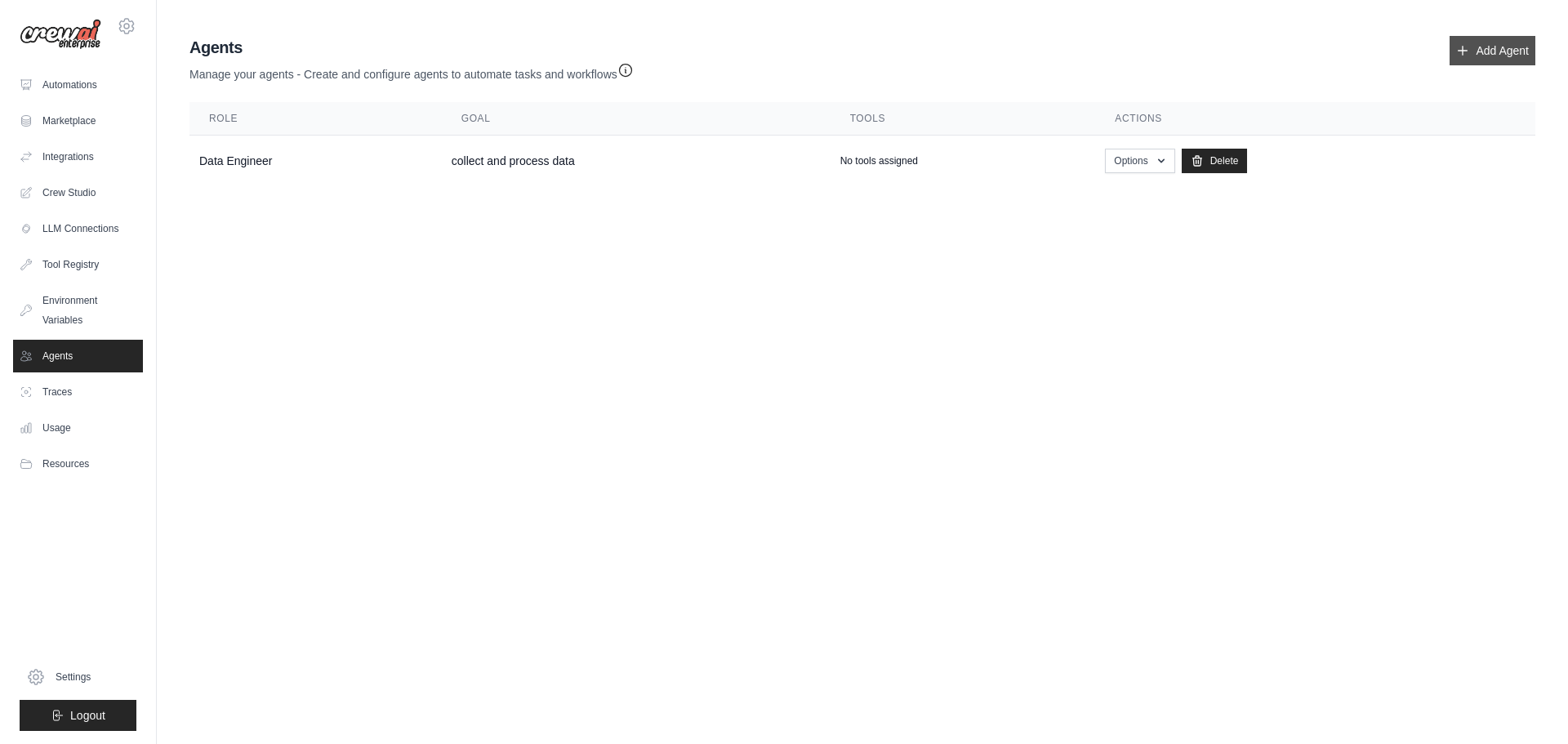 click on "Add Agent" at bounding box center [1492, 51] 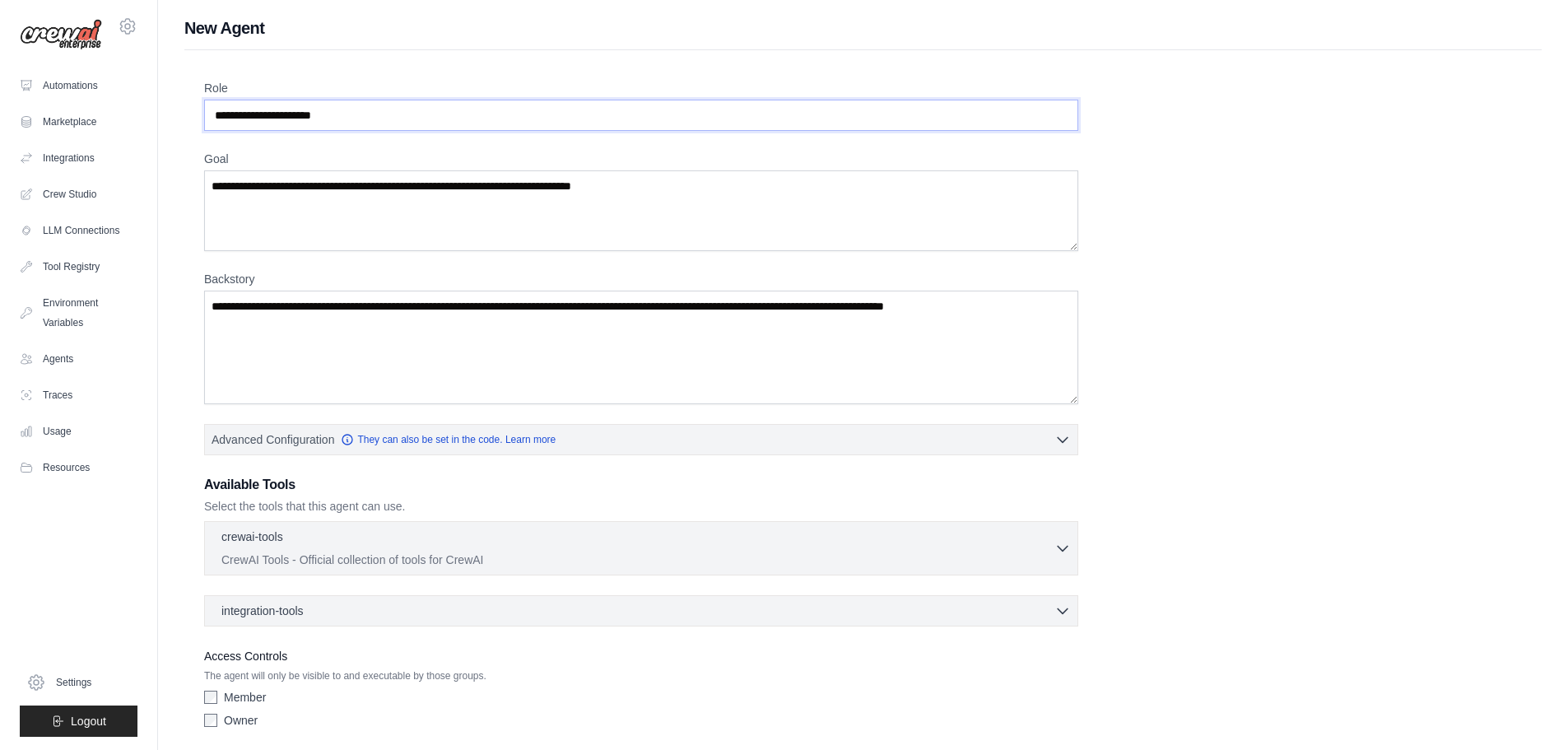 click on "Role" at bounding box center (641, 115) 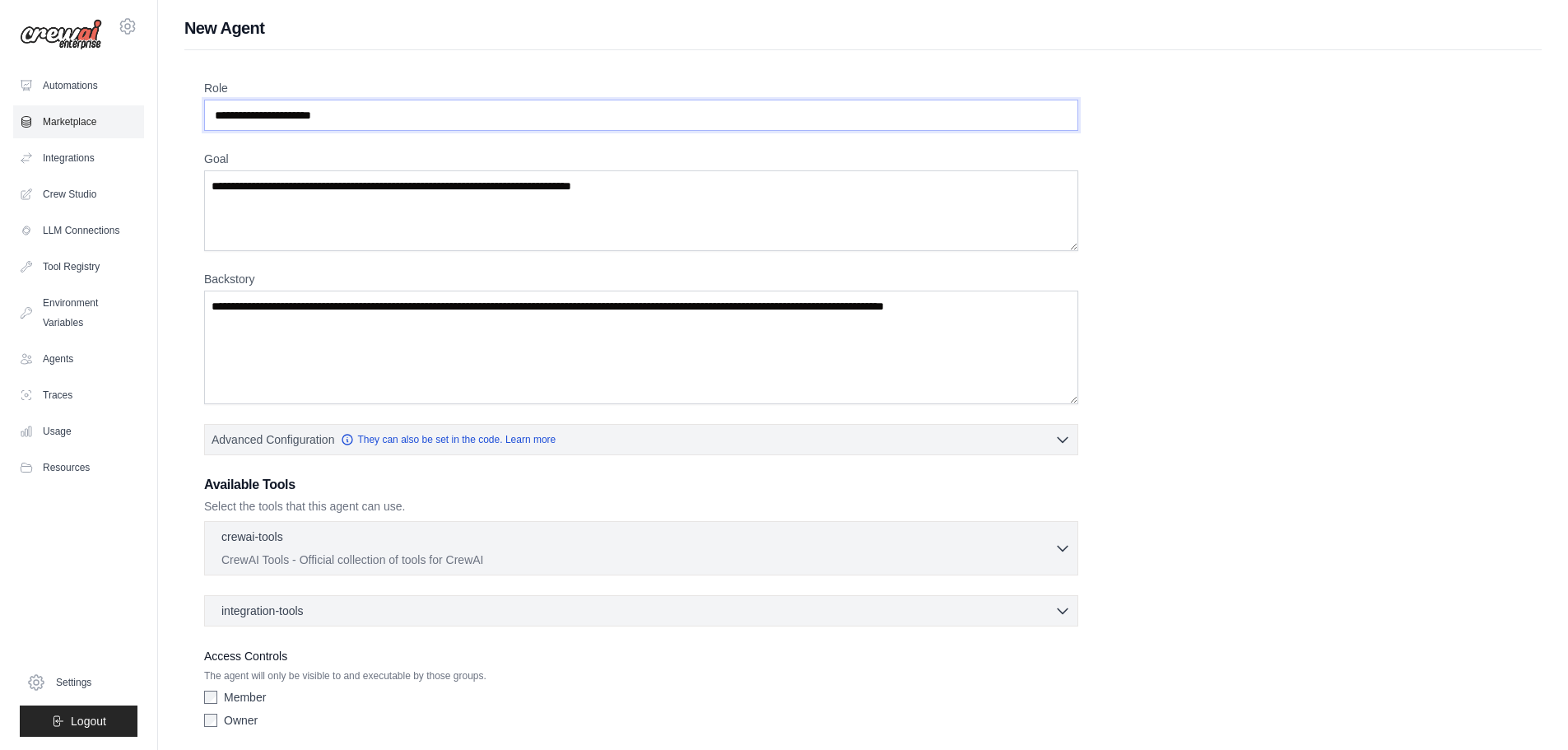 drag, startPoint x: 347, startPoint y: 113, endPoint x: 72, endPoint y: 114, distance: 275.002 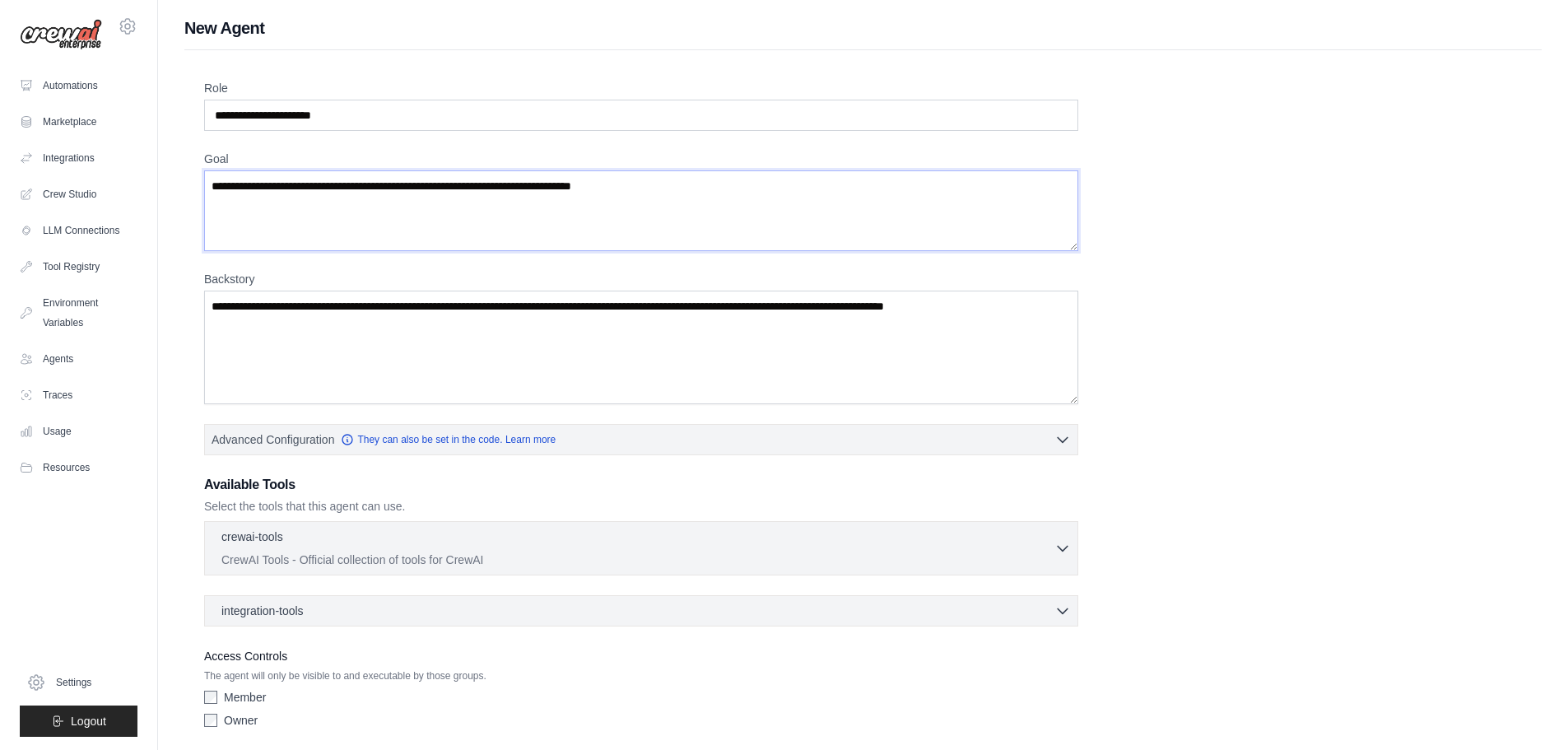 click on "Goal" at bounding box center [641, 211] 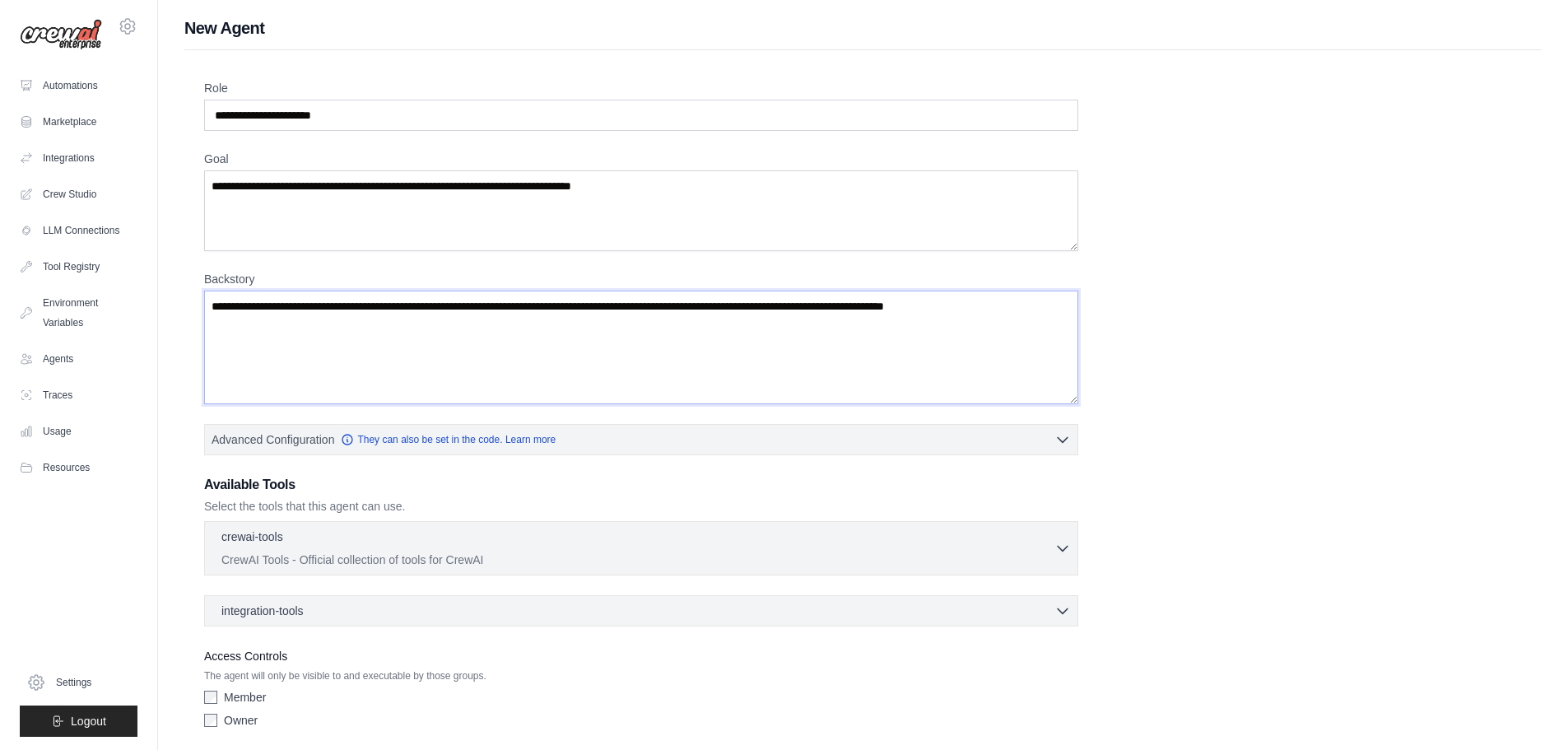 click on "Backstory" at bounding box center [641, 347] 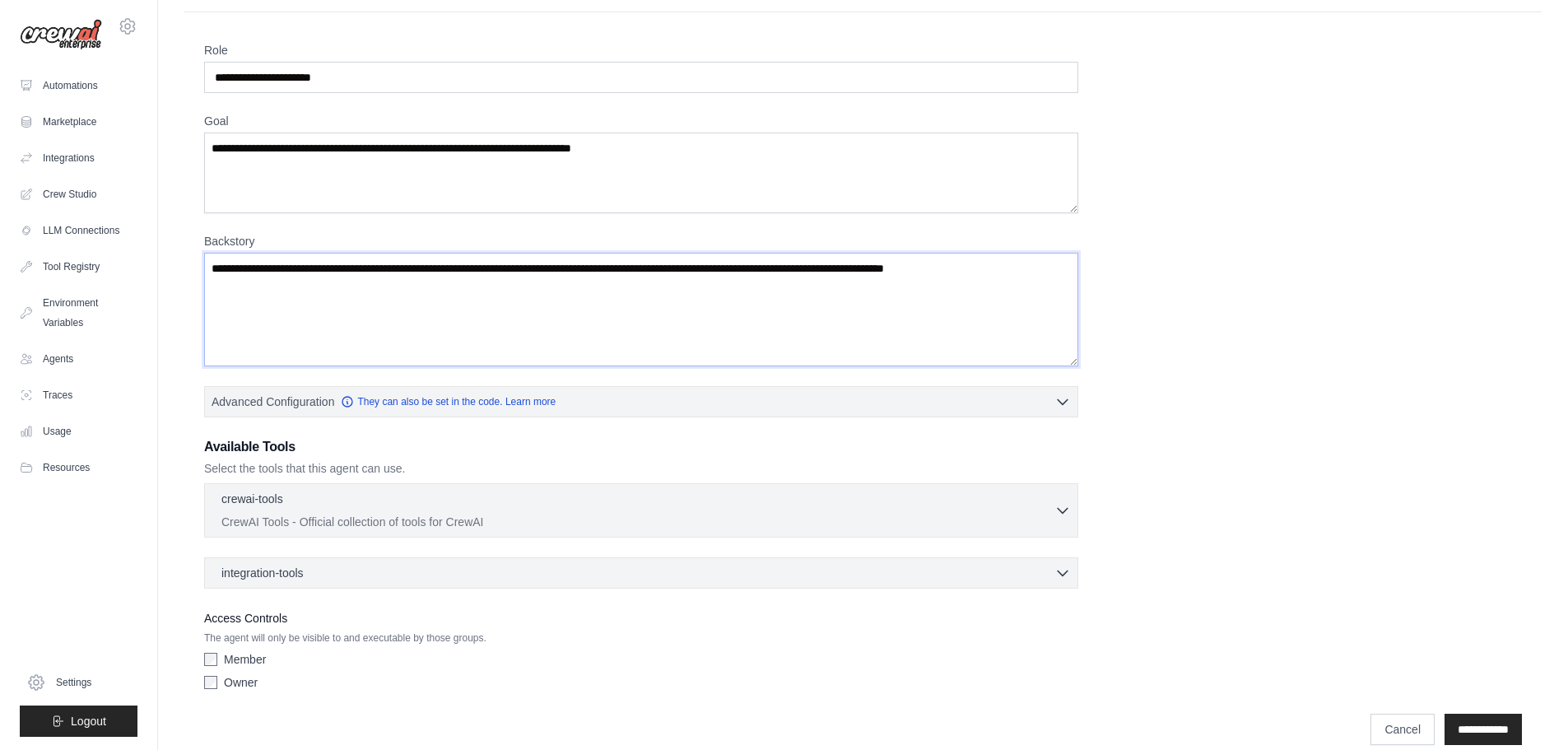 scroll, scrollTop: 59, scrollLeft: 0, axis: vertical 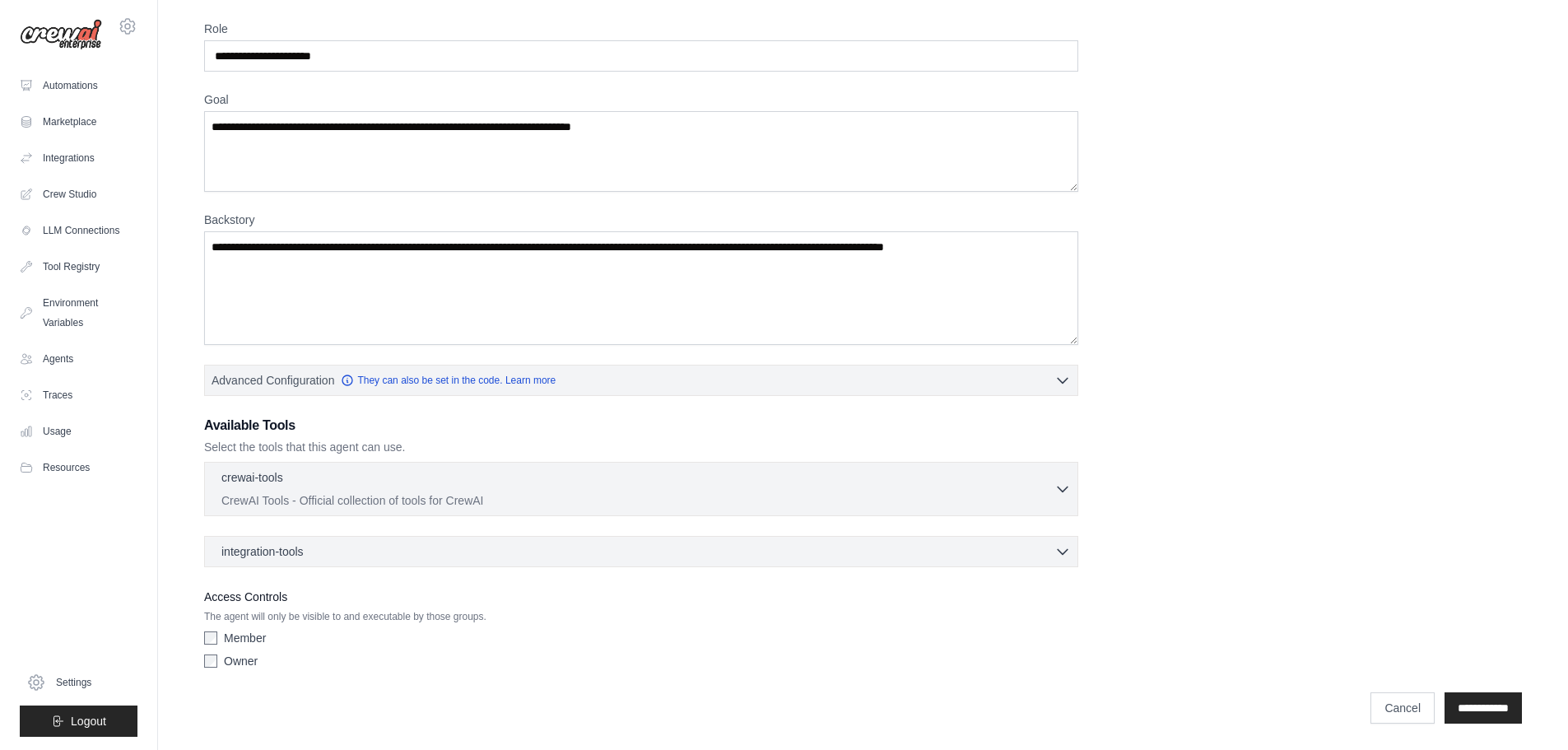 click on "crewai-tools
0 selected" at bounding box center [638, 479] 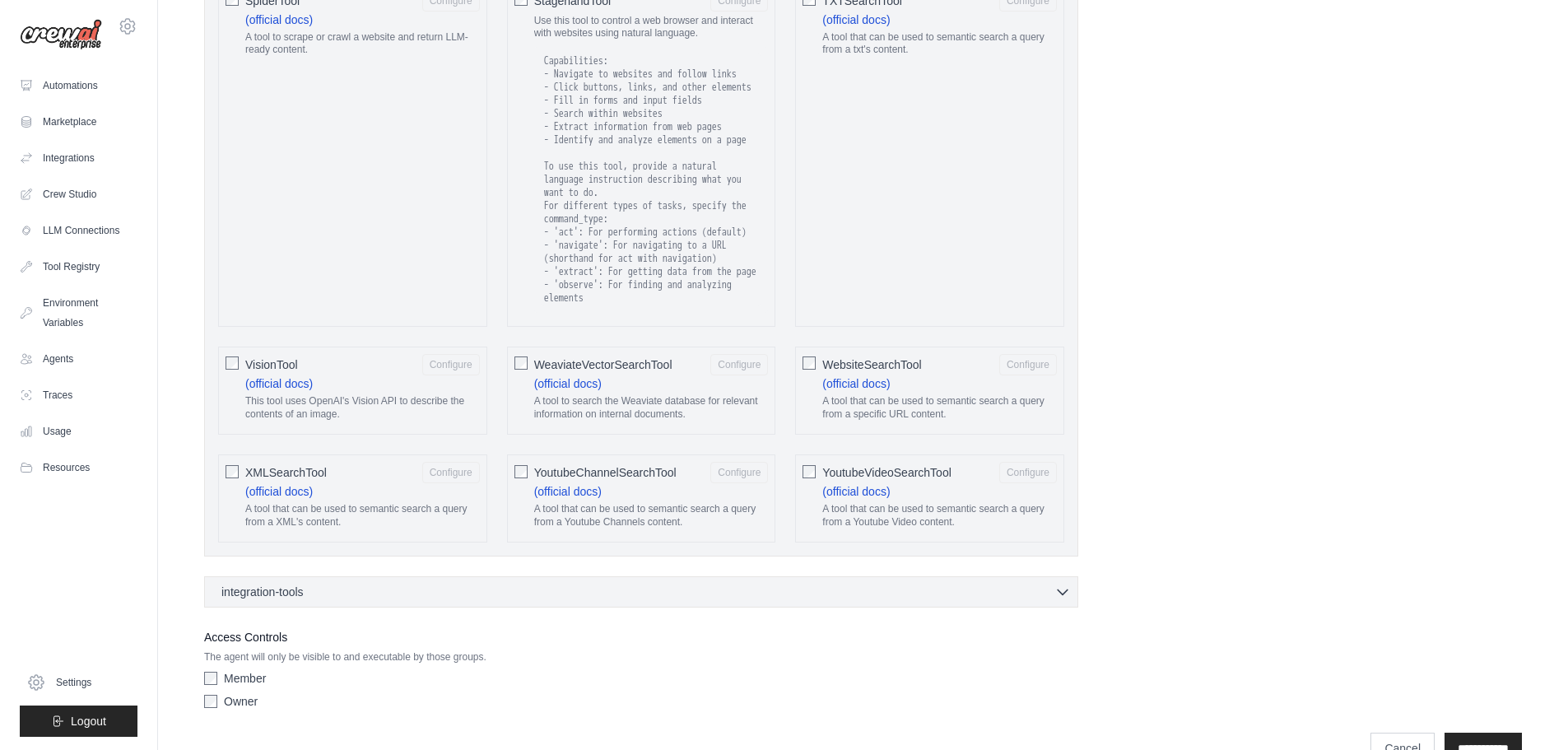scroll, scrollTop: 2588, scrollLeft: 0, axis: vertical 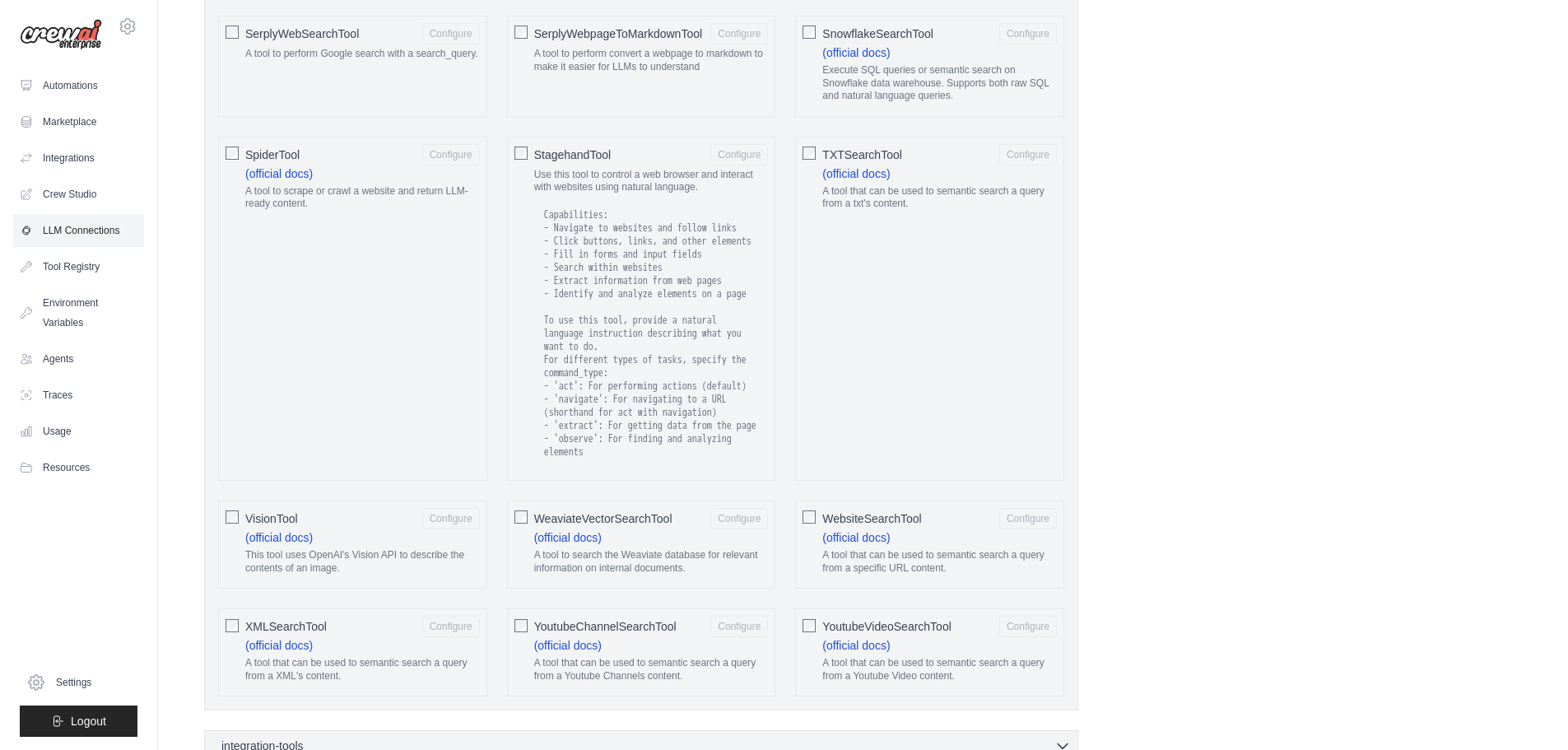 click on "LLM Connections" at bounding box center [78, 231] 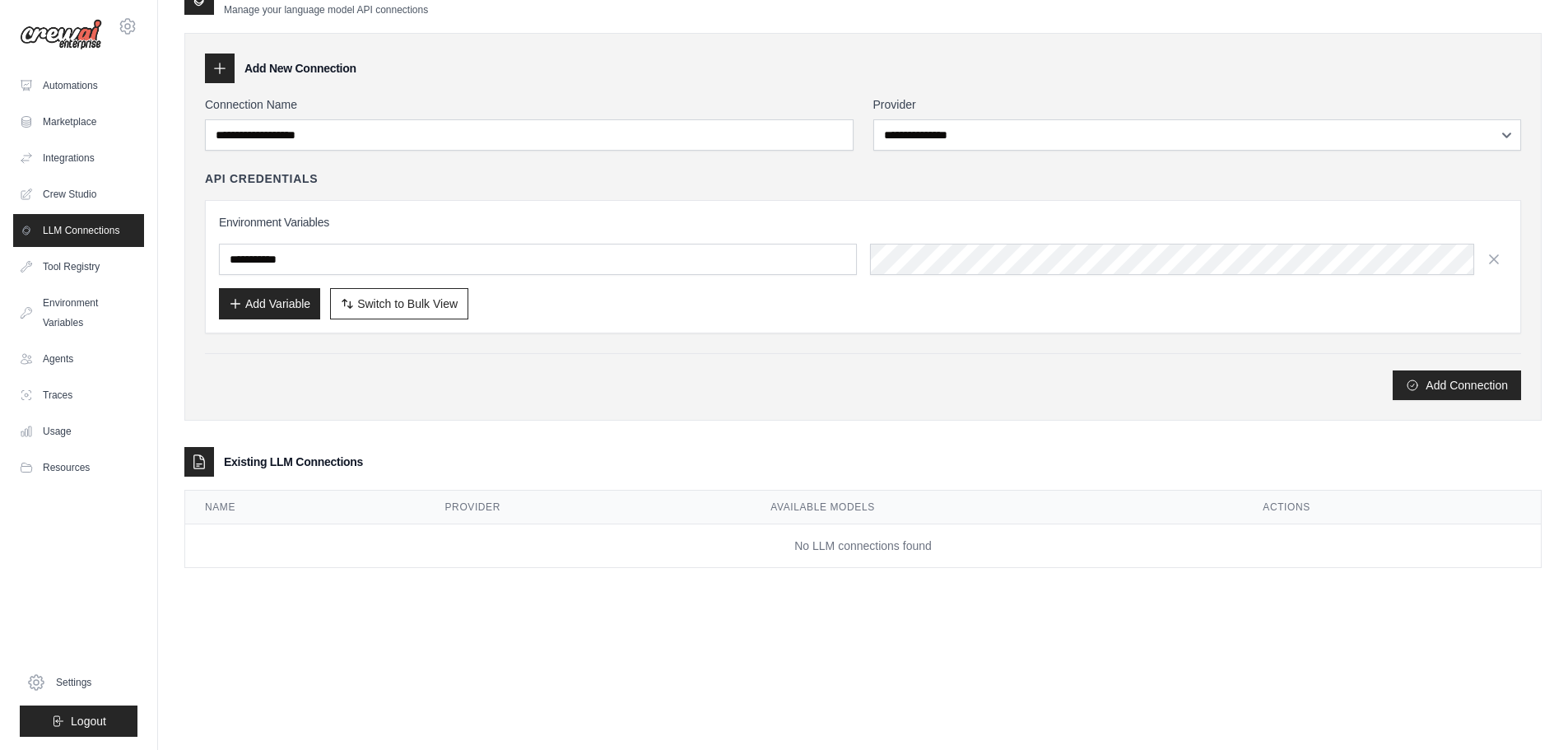 scroll, scrollTop: 0, scrollLeft: 0, axis: both 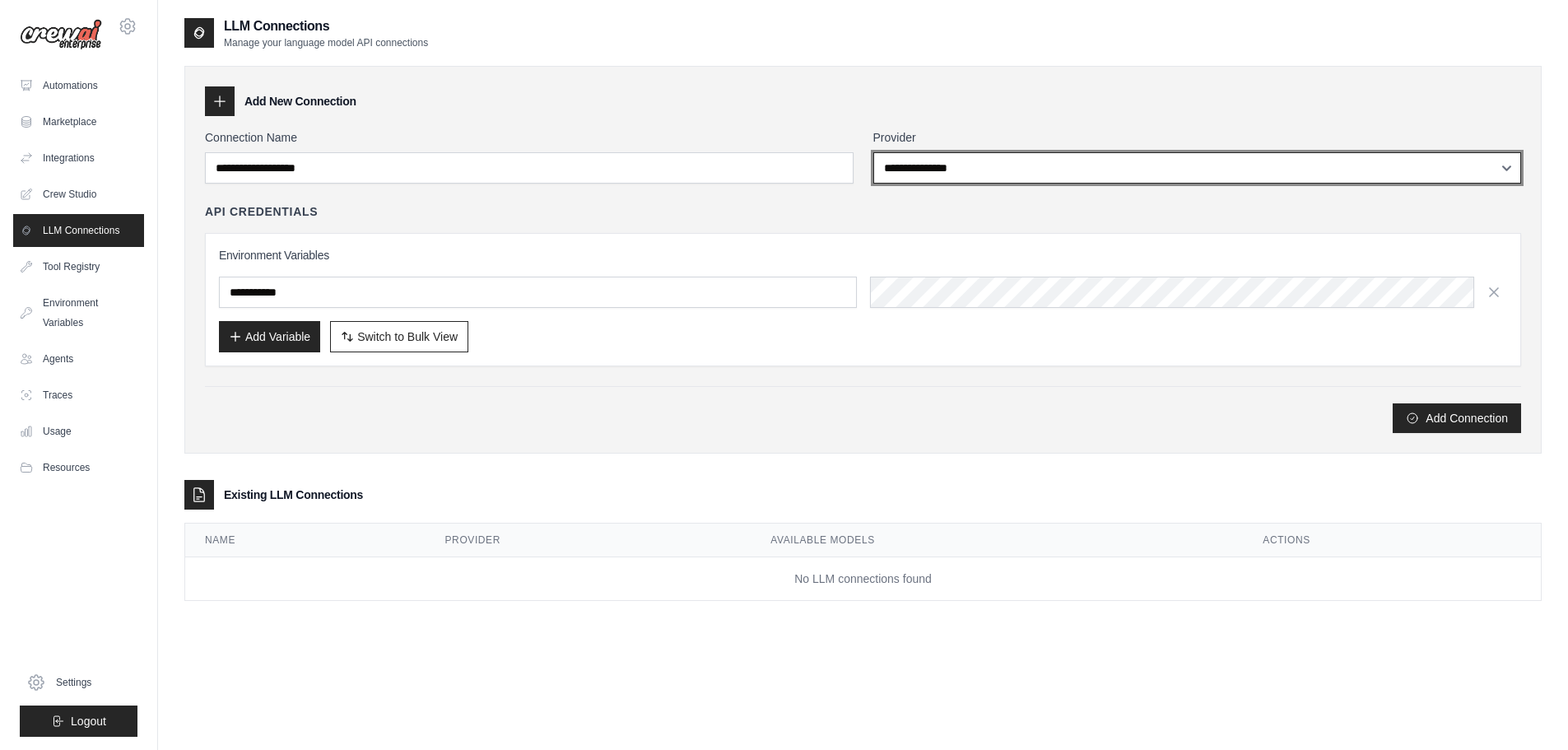 click on "**********" at bounding box center (1198, 168) 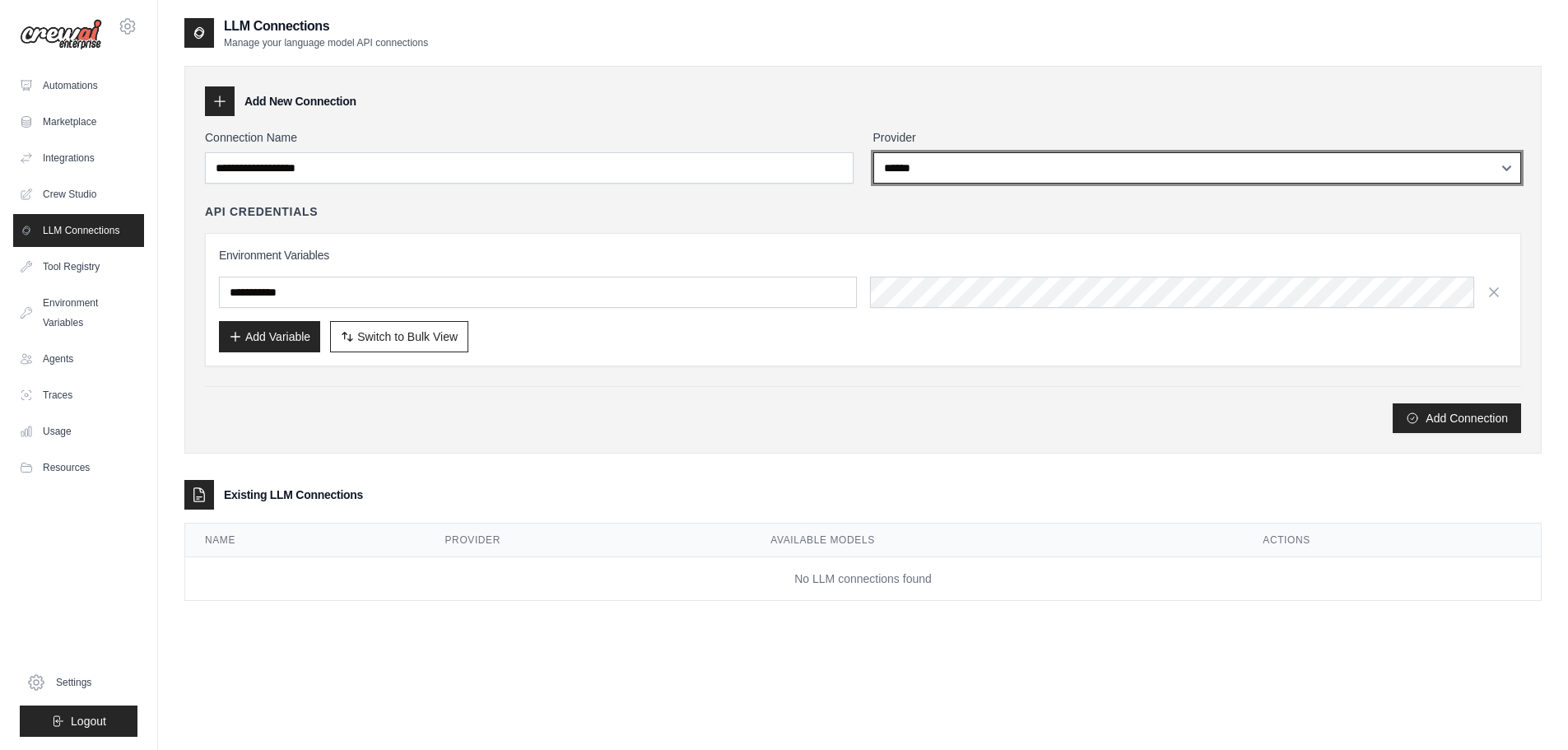 click on "**********" at bounding box center [1198, 168] 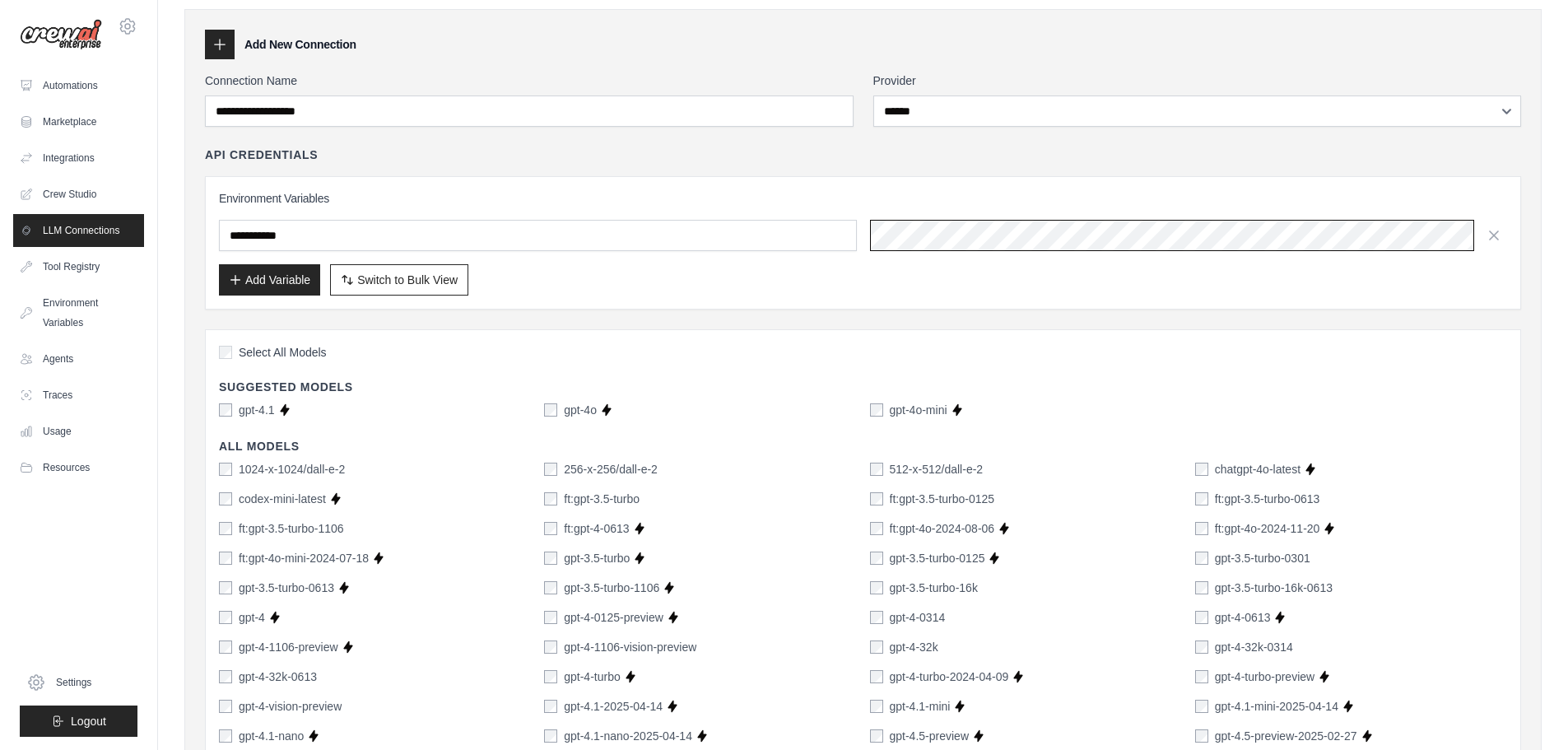 scroll, scrollTop: 82, scrollLeft: 0, axis: vertical 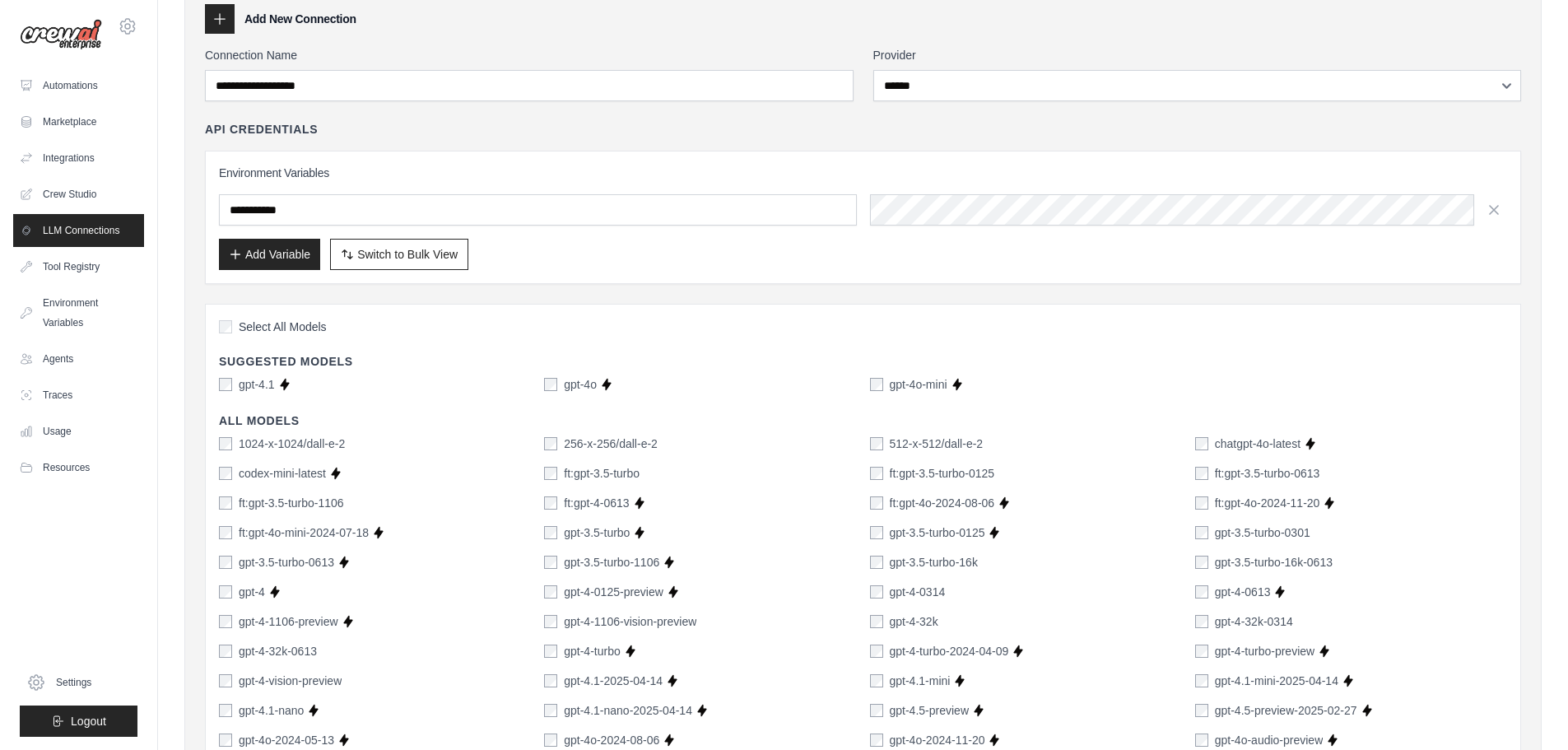 click on "Select All Models
Suggested Models gpt-4.1
Supports Crew Studio gpt-4o
Supports Crew Studio gpt-4o-mini
Supports Crew Studio All Models 1024-x-1024/dall-e-2 256-x-256/dall-e-2 512-x-512/dall-e-2 chatgpt-4o-latest
Supports Crew Studio codex-mini-latest
Supports Crew Studio ft:gpt-3.5-turbo ft:gpt-3.5-turbo-0125 ft:gpt-3.5-turbo-0613 ft:gpt-3.5-turbo-1106 ft:gpt-4-0613
Supports Crew Studio ft:gpt-4o-2024-08-06
Supports Crew Studio ft:gpt-4o-2024-11-20
Supports Crew Studio ft:gpt-4o-mini-2024-07-18
Supports Crew Studio gpt-3.5-turbo
Supports Crew Studio gpt-3.5-turbo-0125
Supports Crew Studio gpt-3.5-turbo-0301" at bounding box center (863, 827) 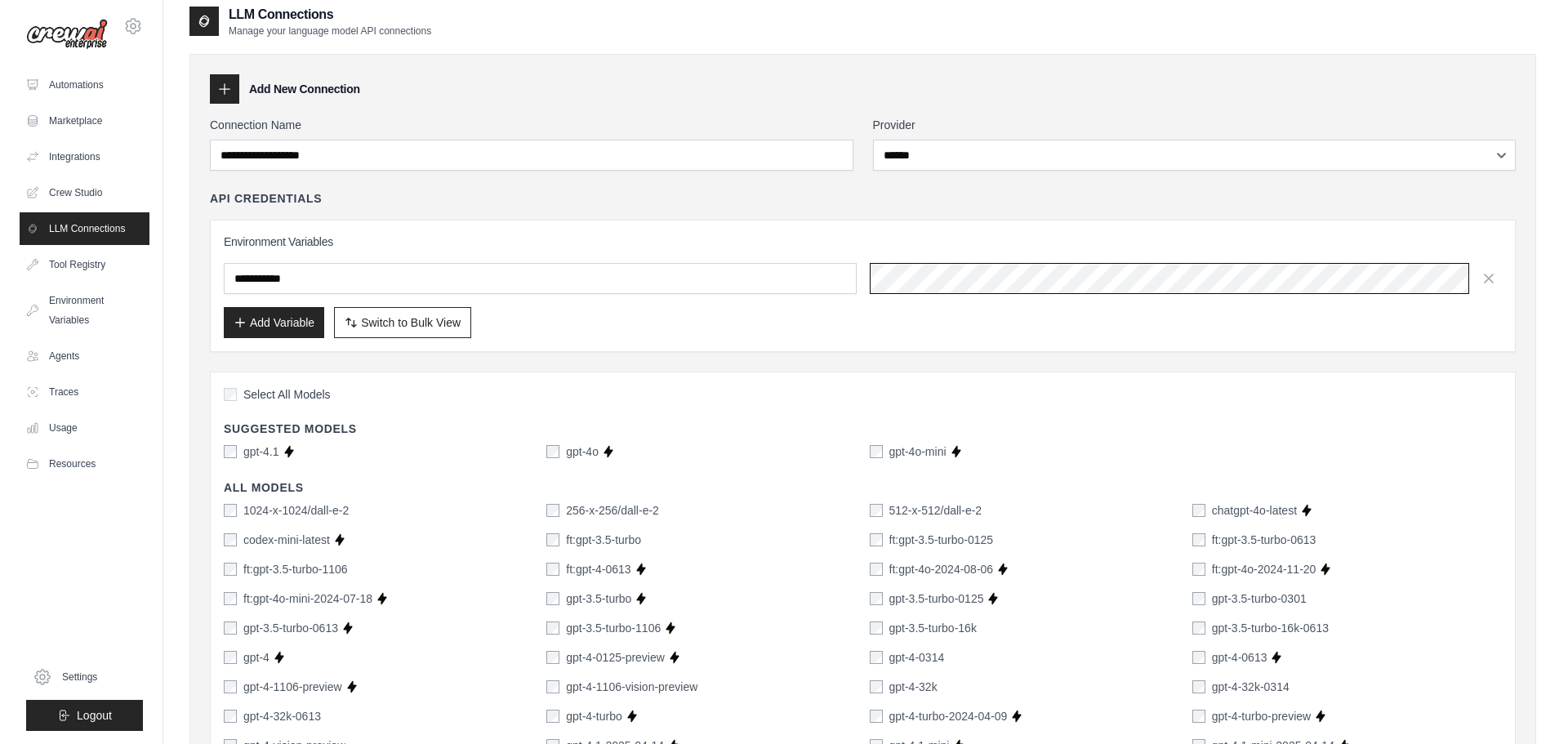 scroll, scrollTop: 0, scrollLeft: 0, axis: both 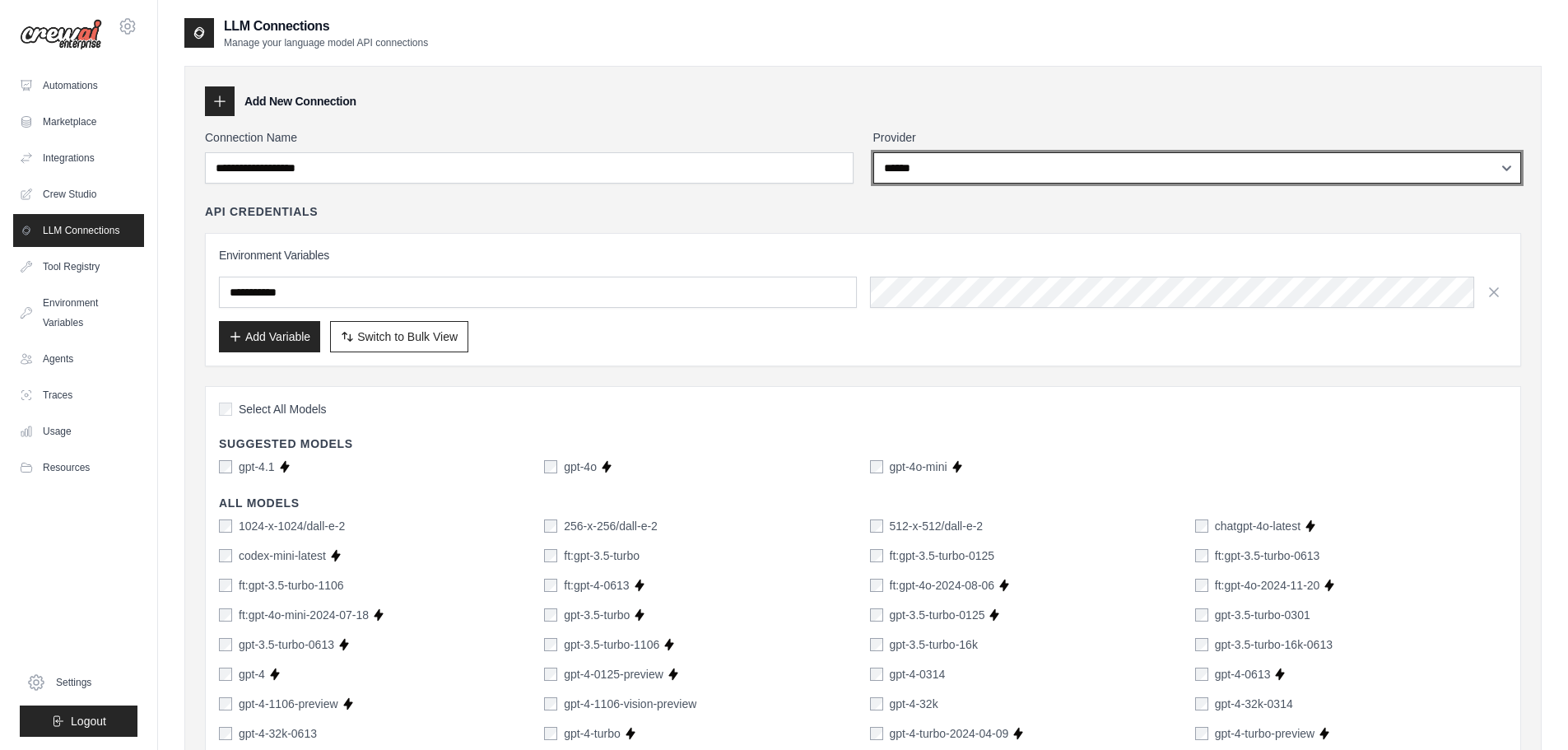 click on "**********" at bounding box center [1198, 168] 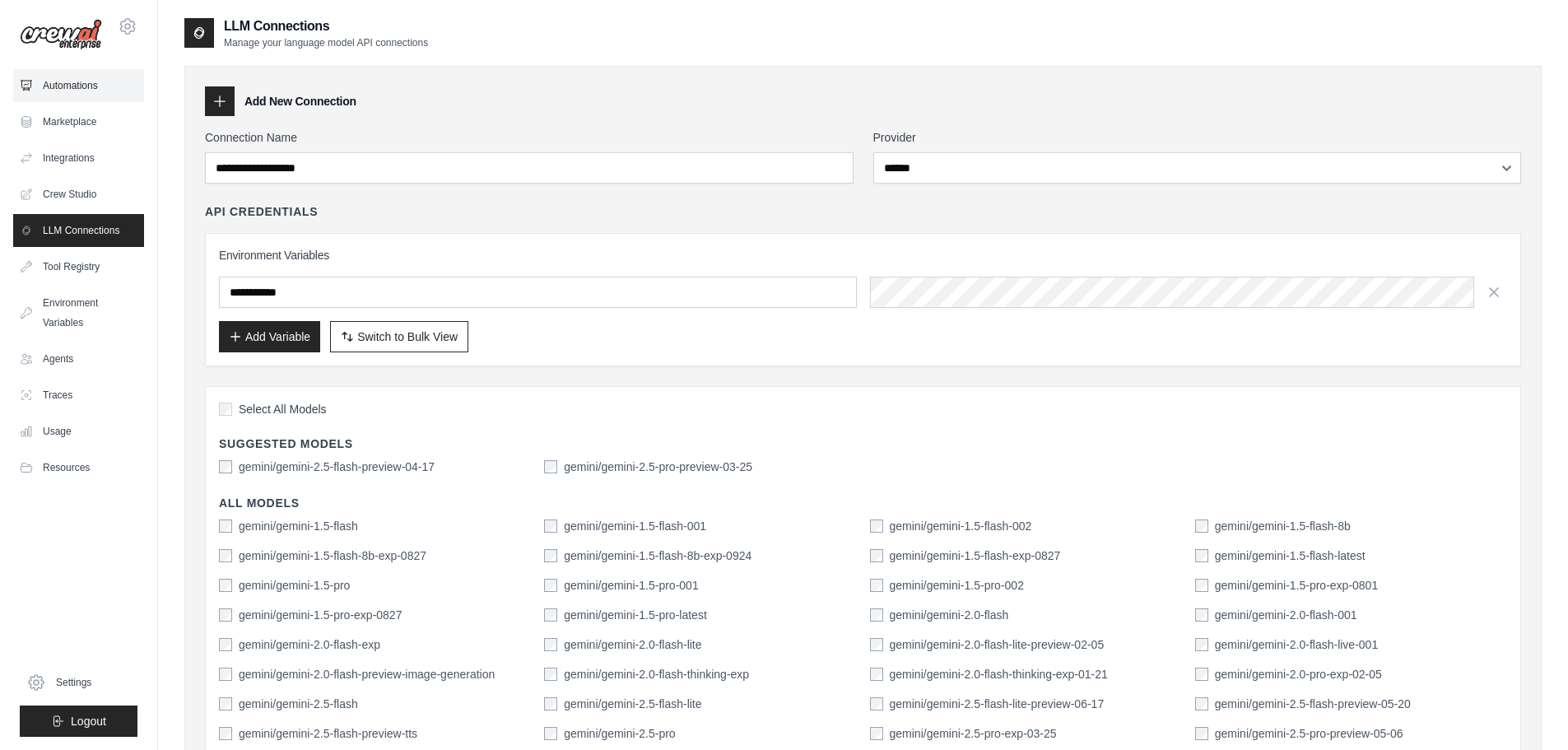 click on "Automations" at bounding box center (78, 86) 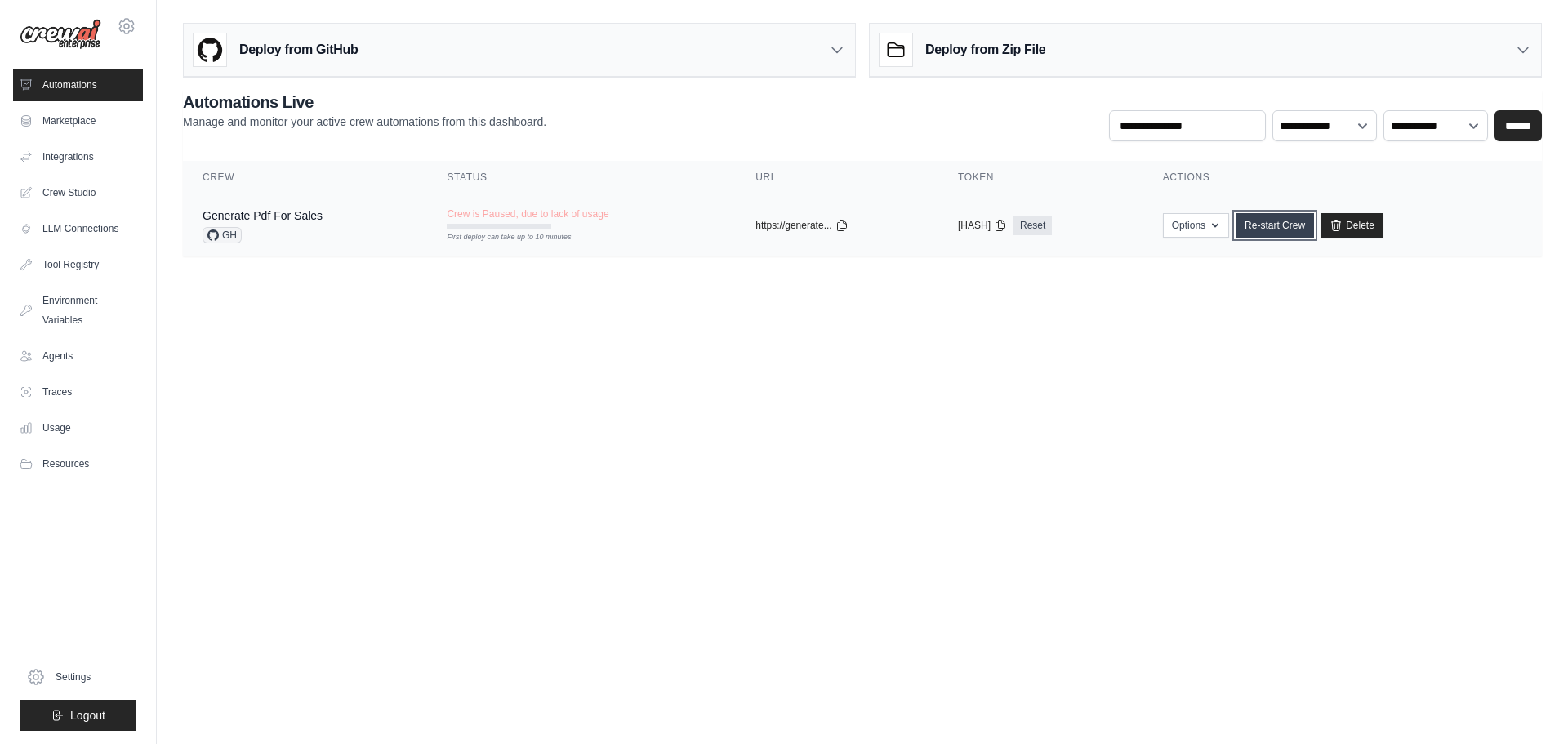 click on "Re-start Crew" at bounding box center (1275, 225) 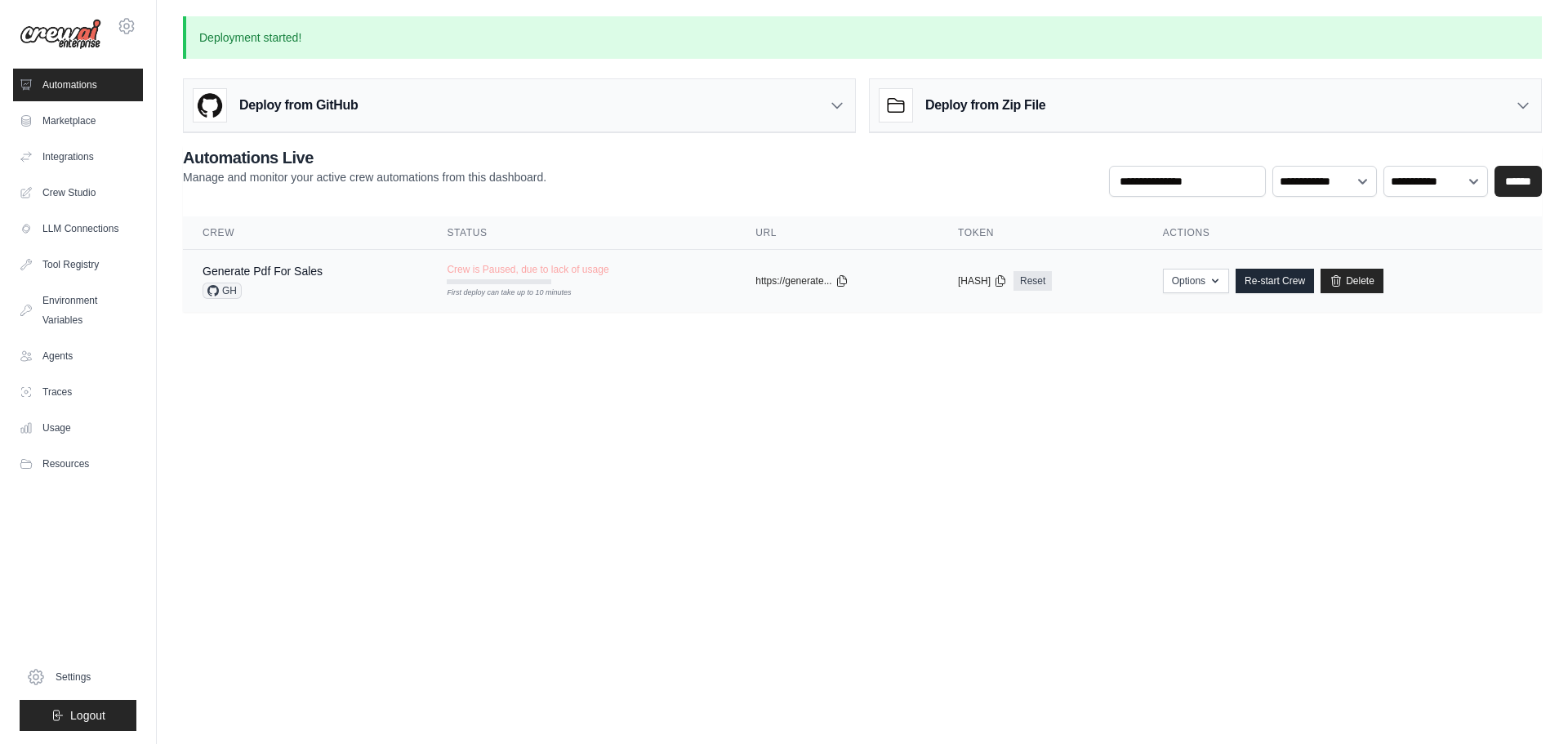 click on "Generate Pdf For Sales
GH" at bounding box center [262, 281] 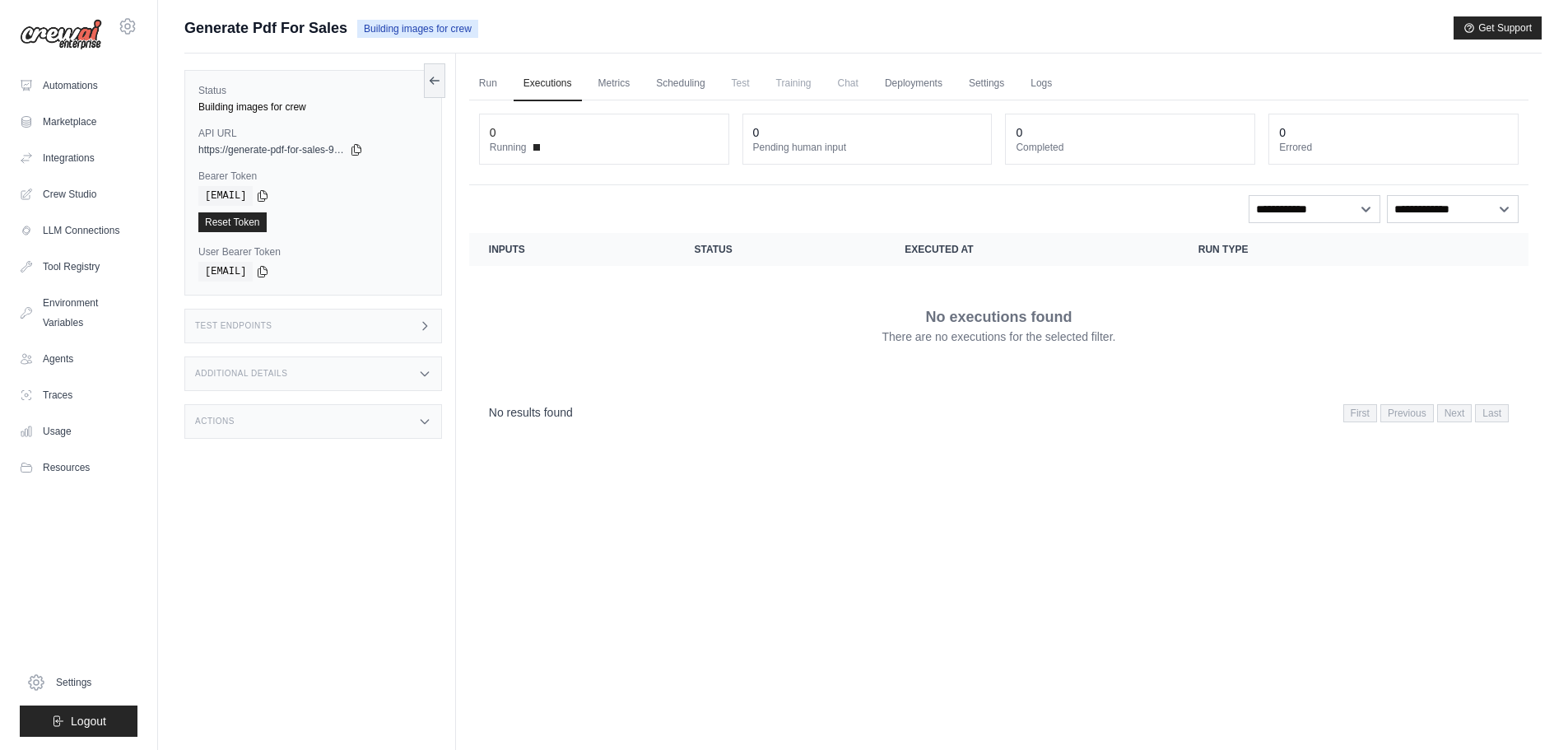 scroll, scrollTop: 0, scrollLeft: 0, axis: both 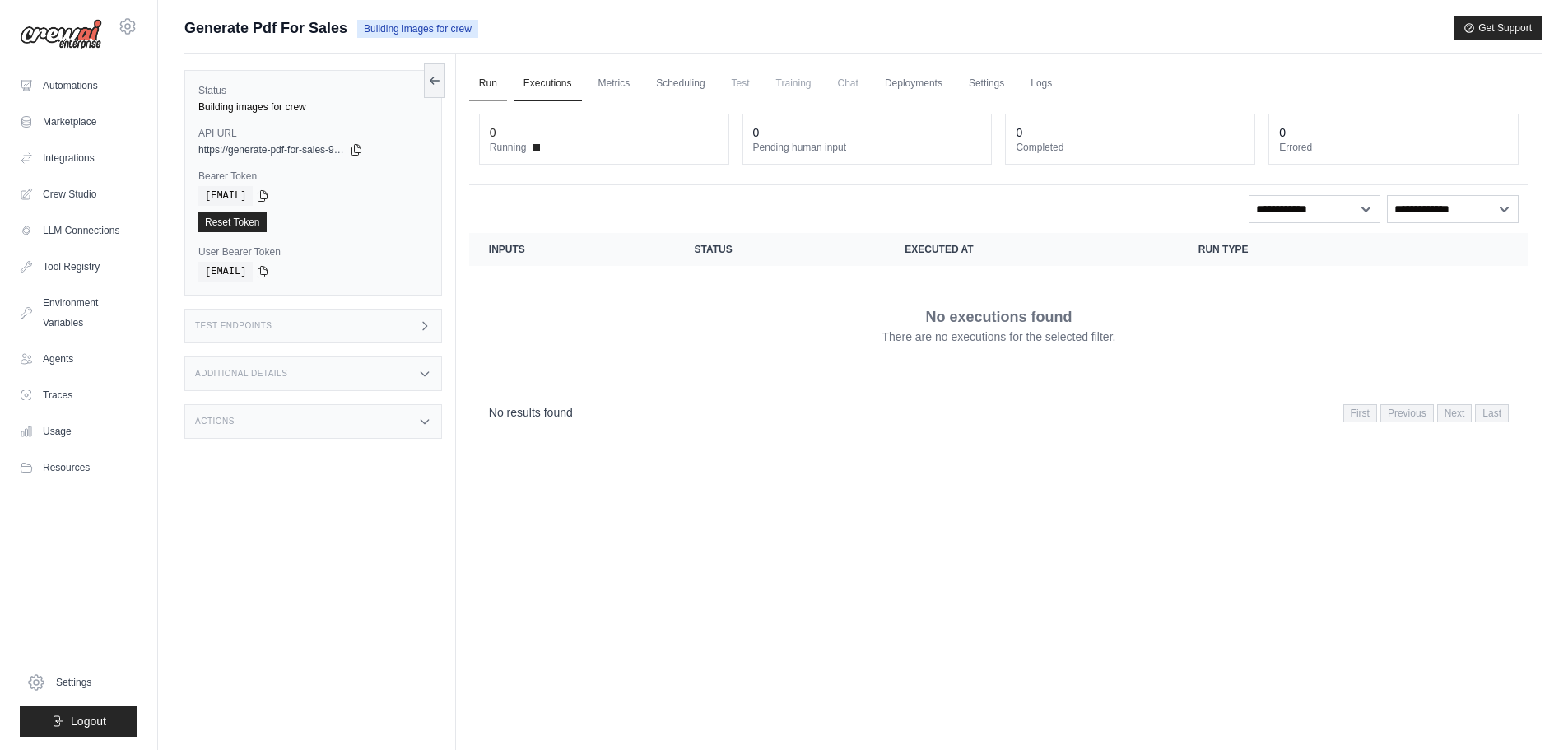 click on "Run" at bounding box center [488, 84] 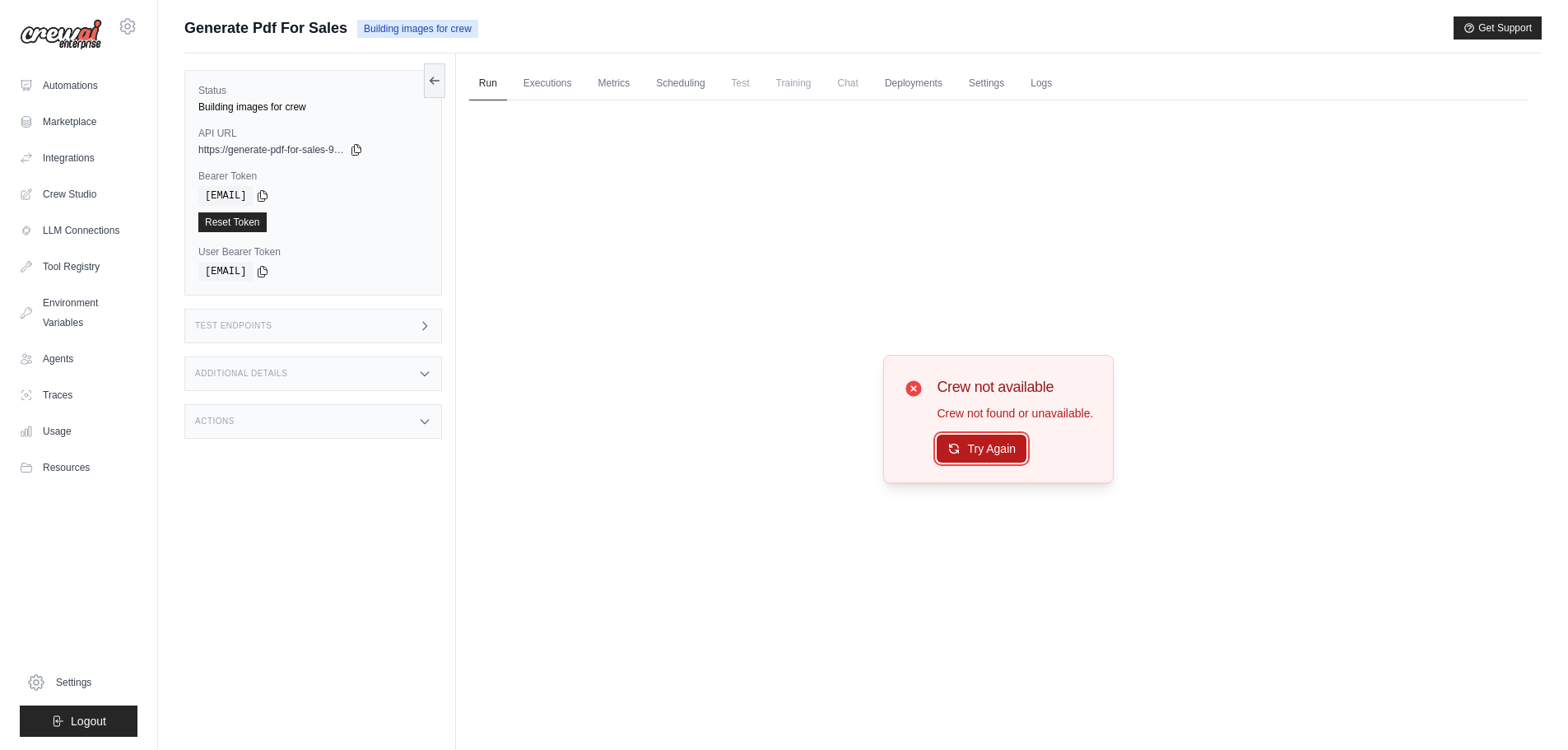 click on "Try Again" at bounding box center (981, 449) 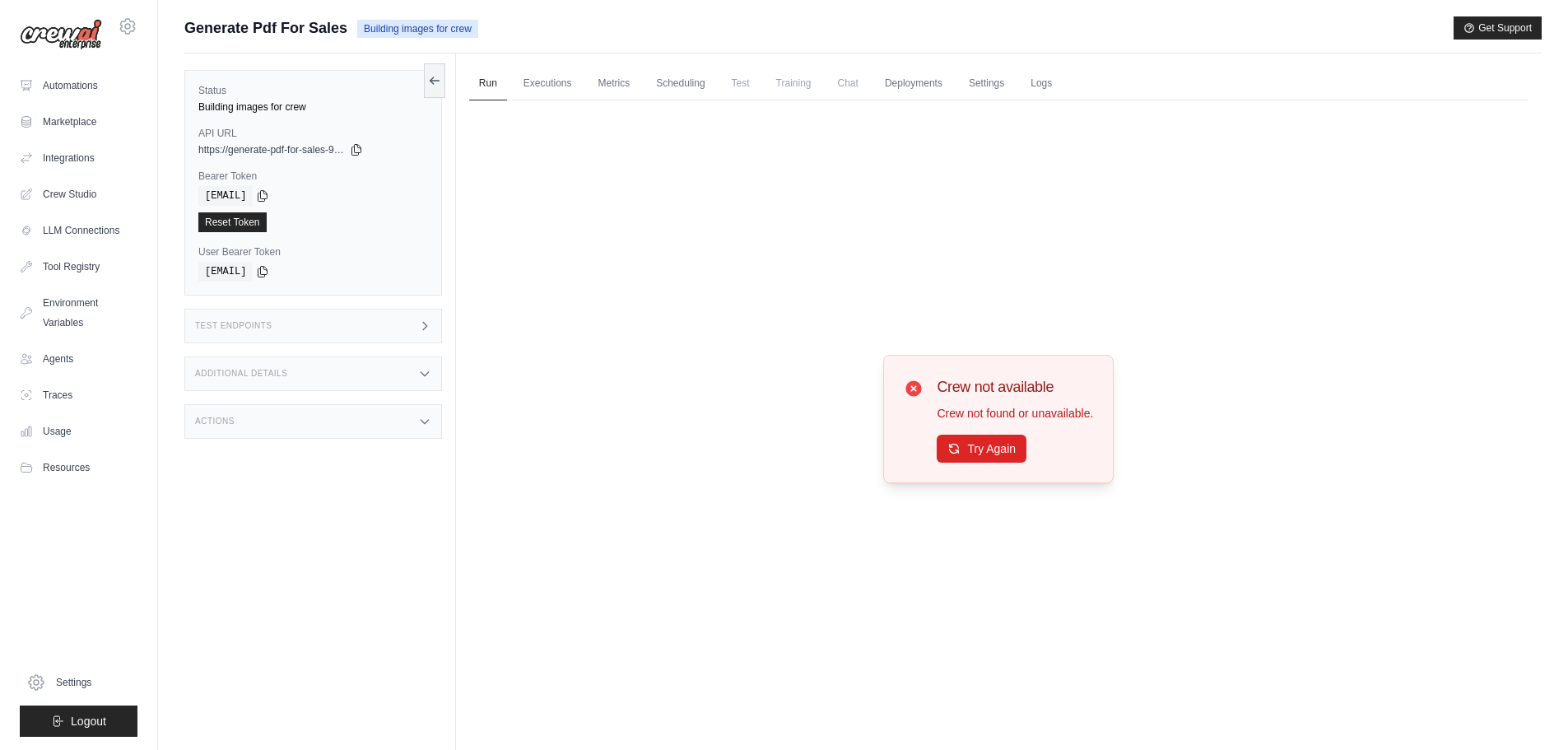 click at bounding box center [61, 35] 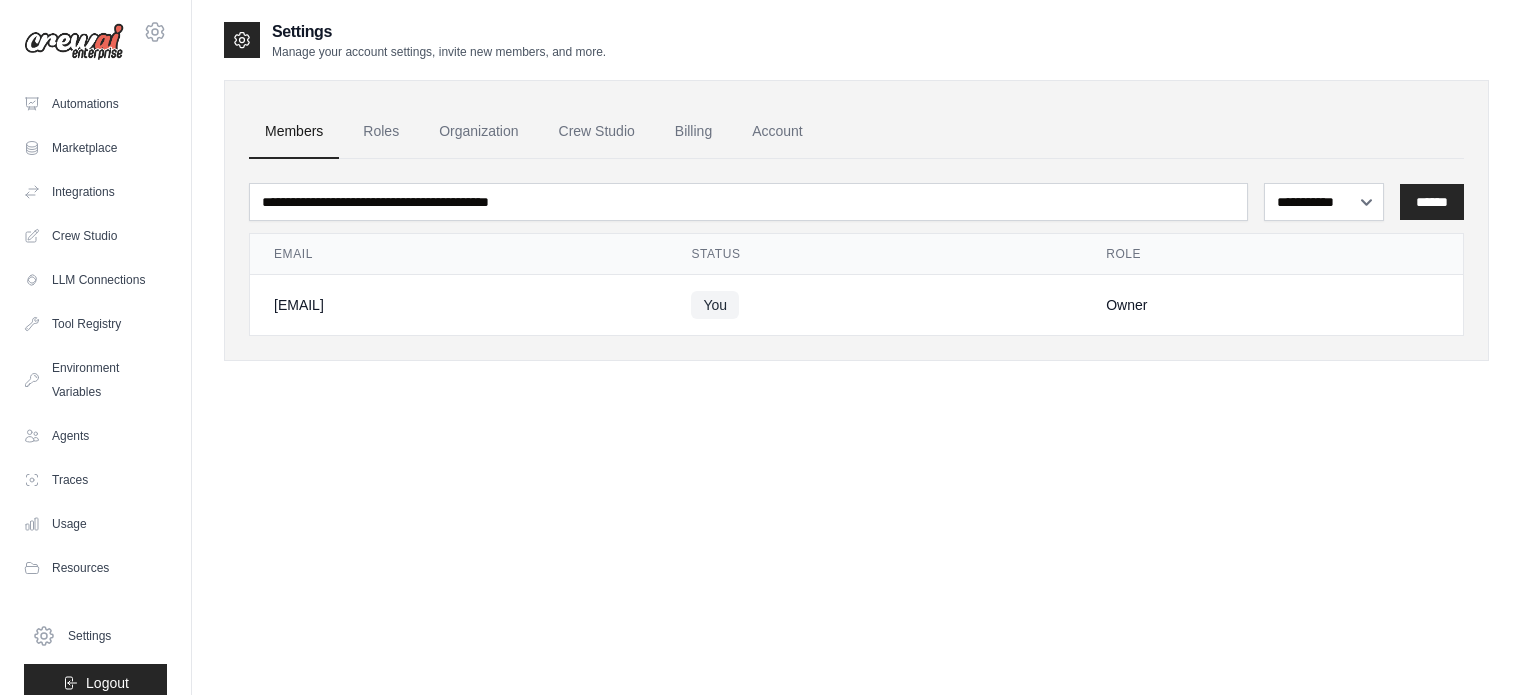 scroll, scrollTop: 0, scrollLeft: 0, axis: both 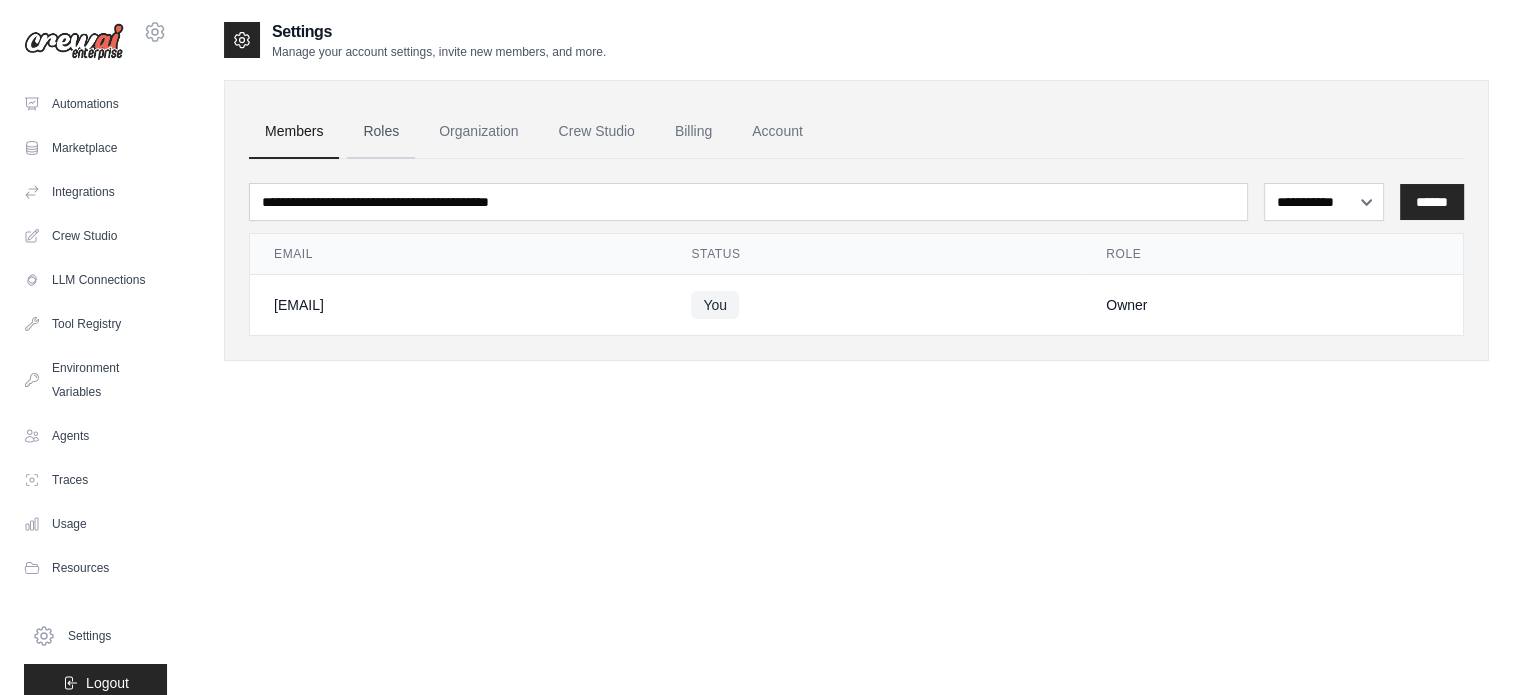 click on "Roles" at bounding box center (381, 132) 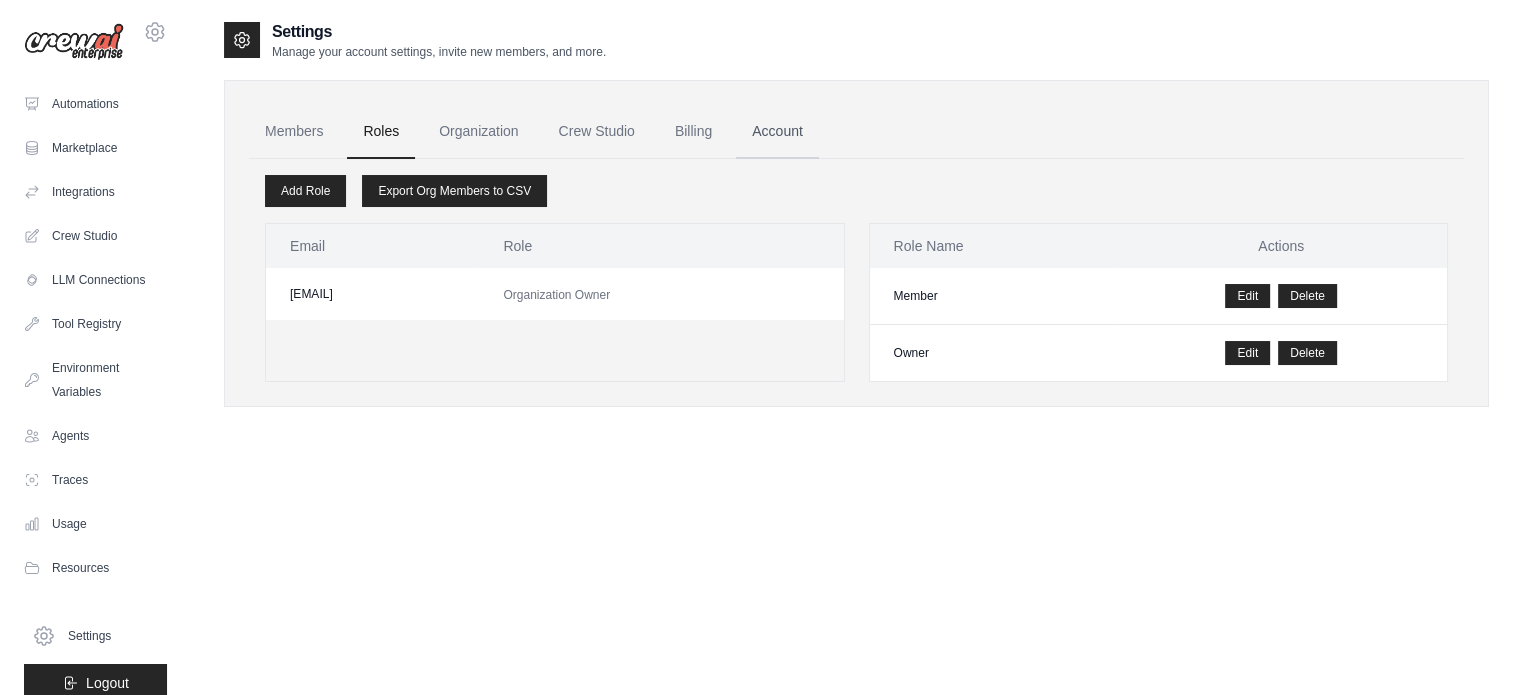 click on "Account" at bounding box center [777, 132] 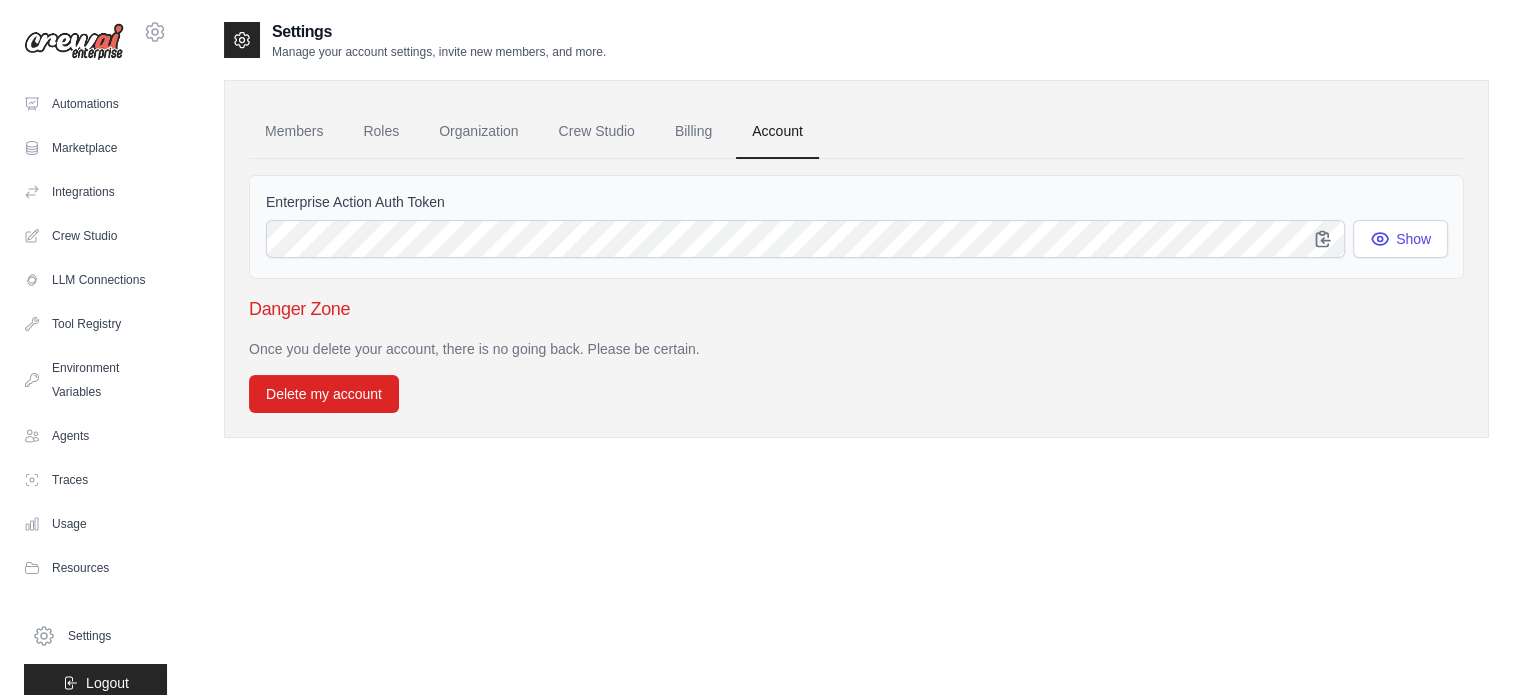 click at bounding box center [74, 42] 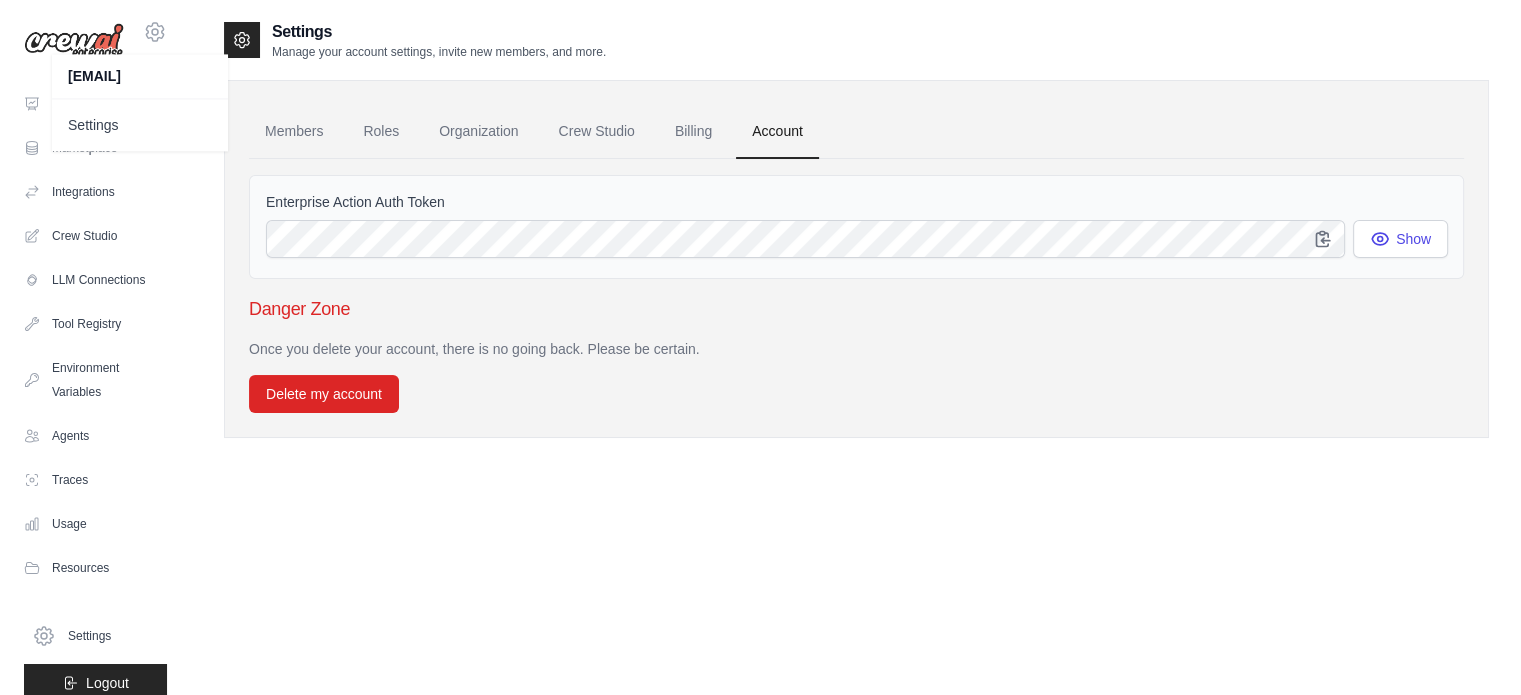 click on "[EMAIL]" at bounding box center [140, 76] 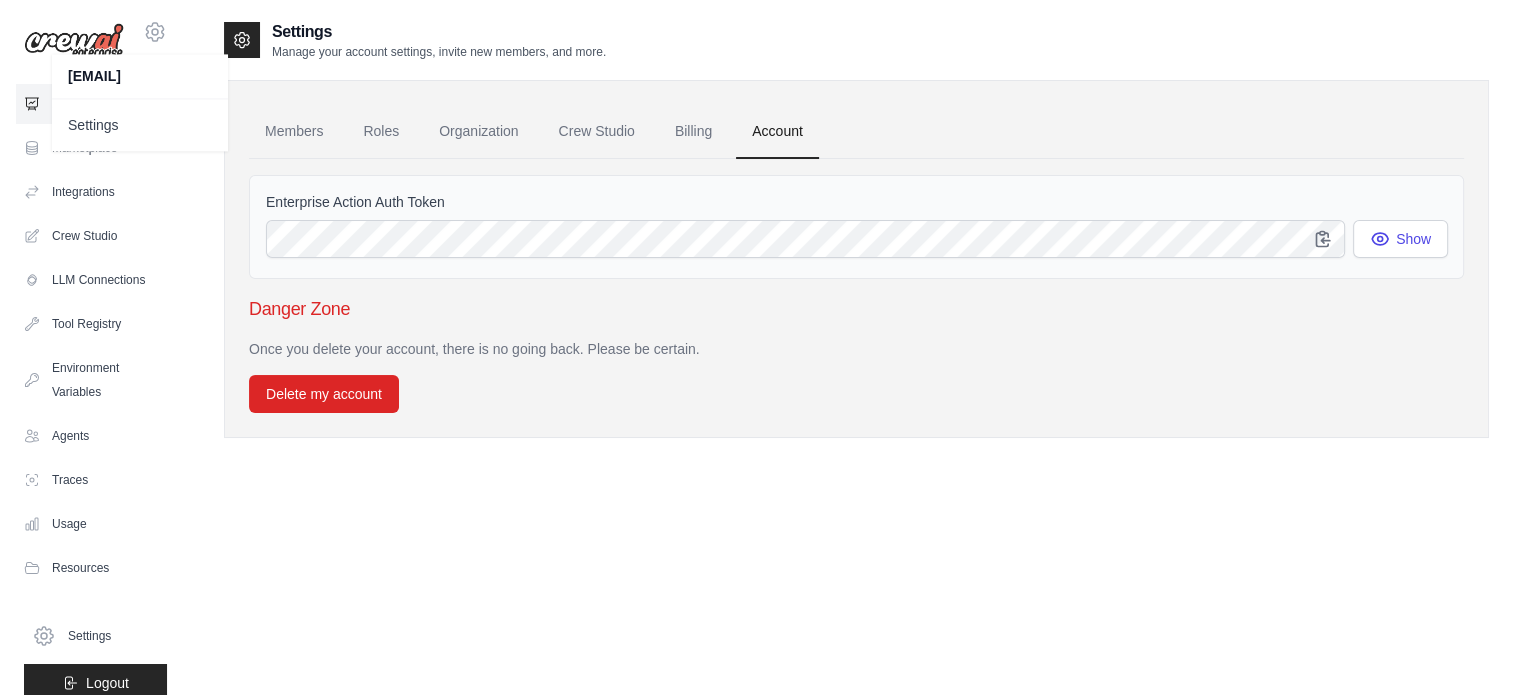 click on "Automations" at bounding box center [95, 104] 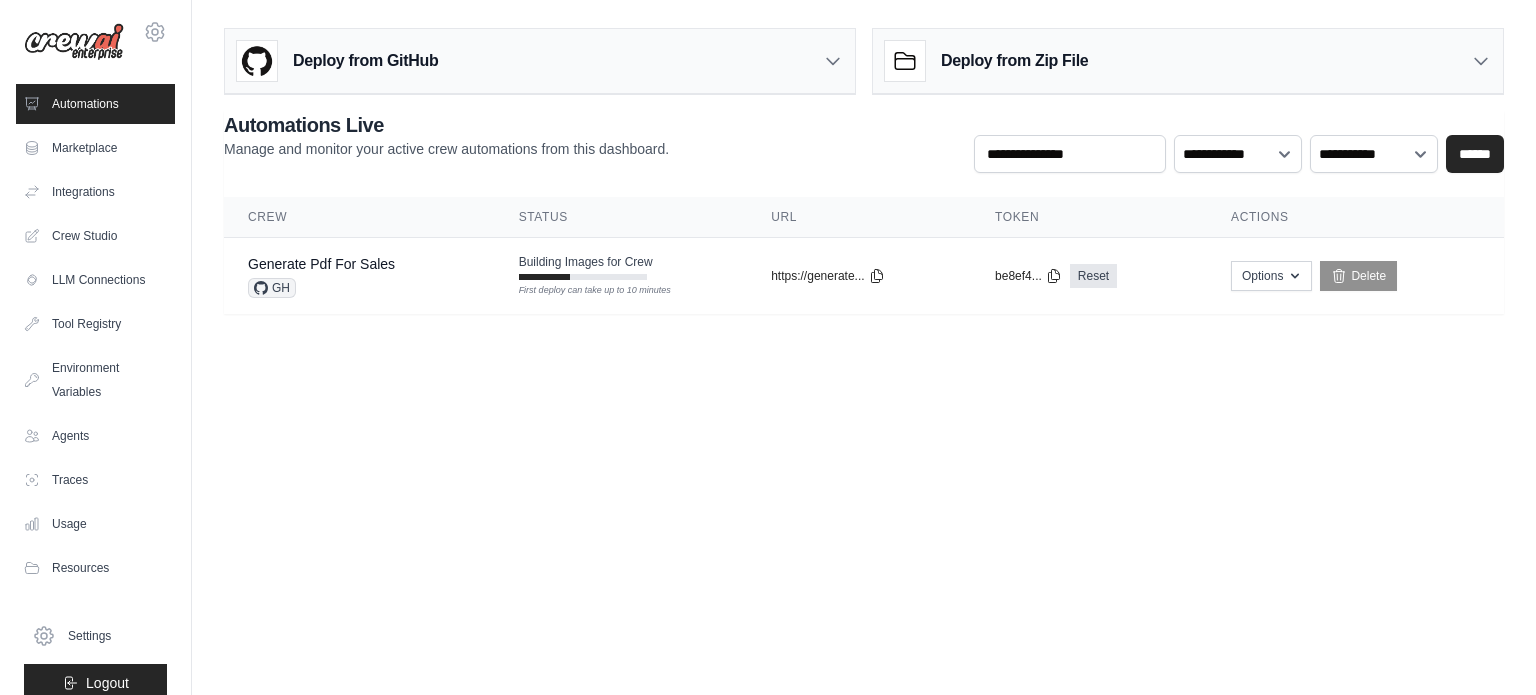click on "Automations" at bounding box center [95, 104] 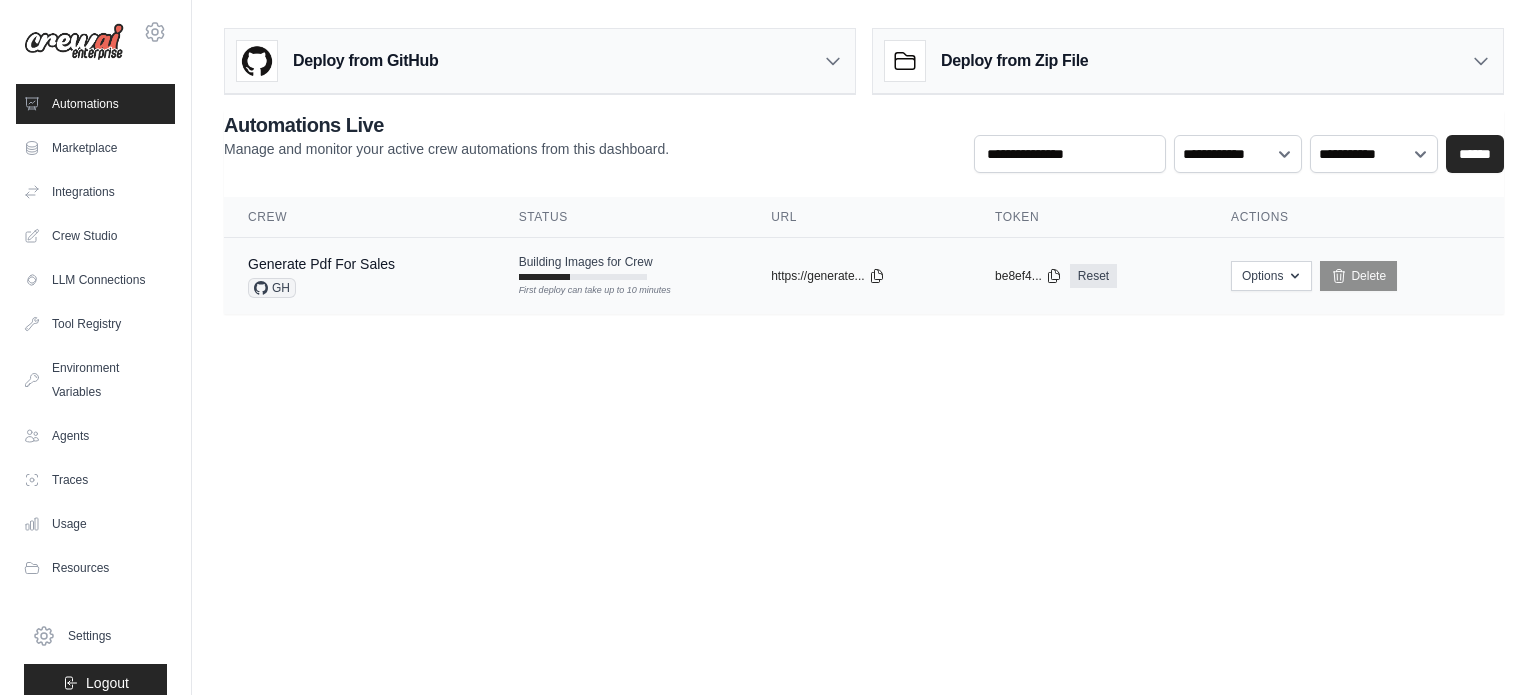 click on "Building Images for Crew" at bounding box center [586, 262] 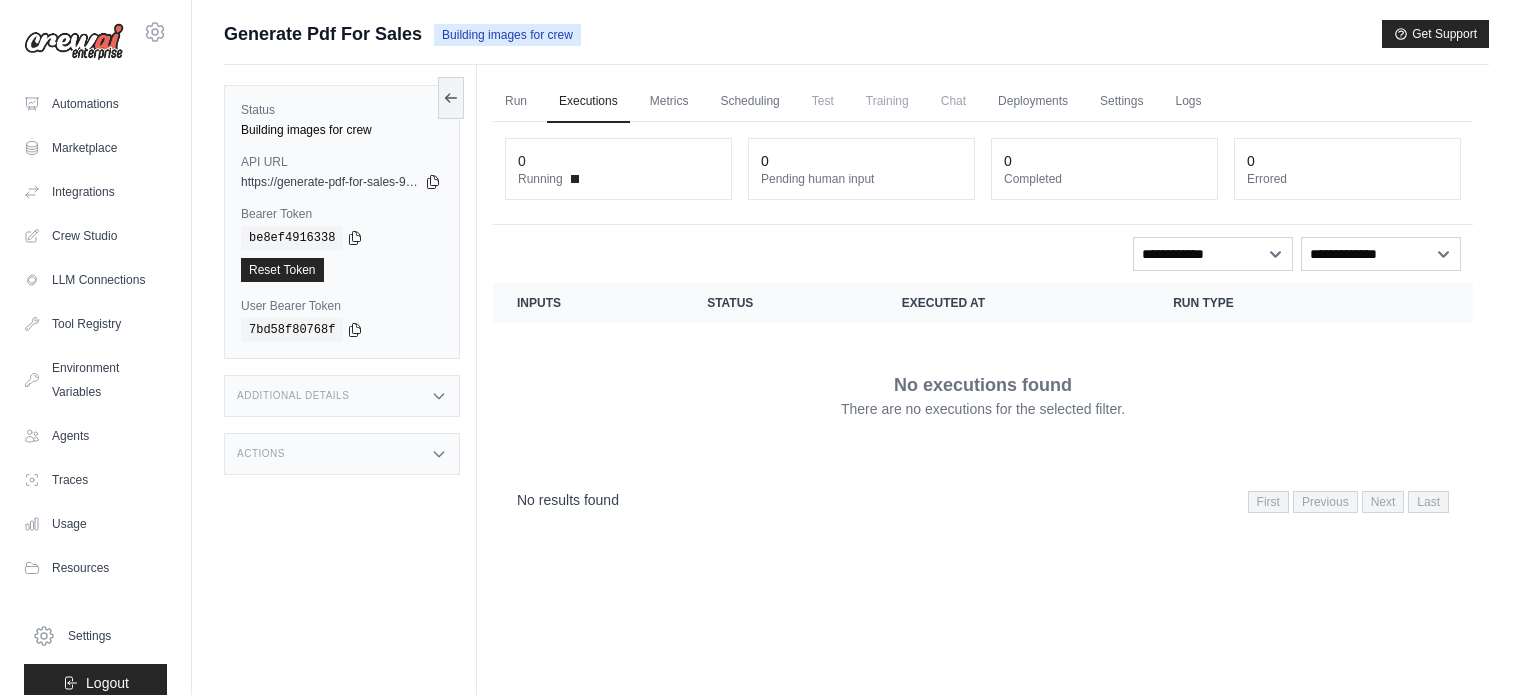 scroll, scrollTop: 0, scrollLeft: 0, axis: both 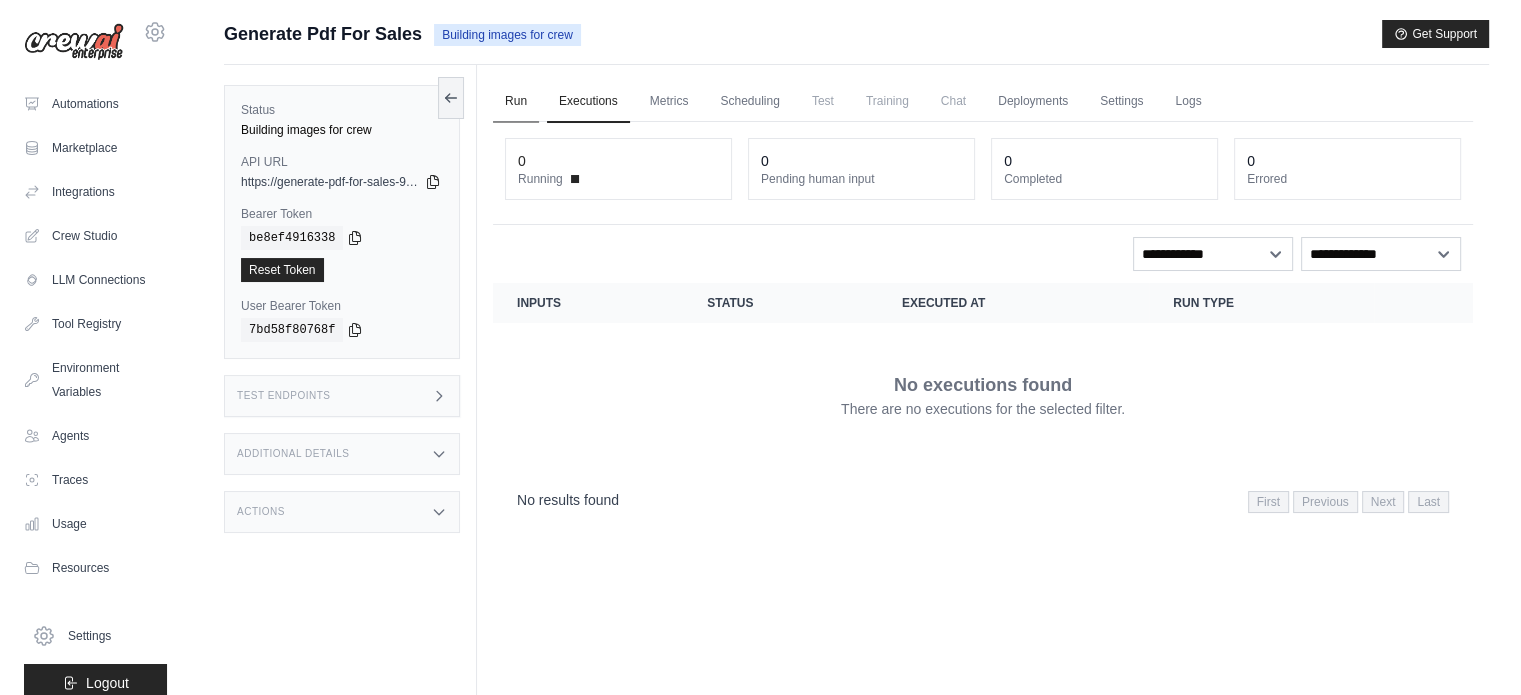 click on "Run" at bounding box center (516, 102) 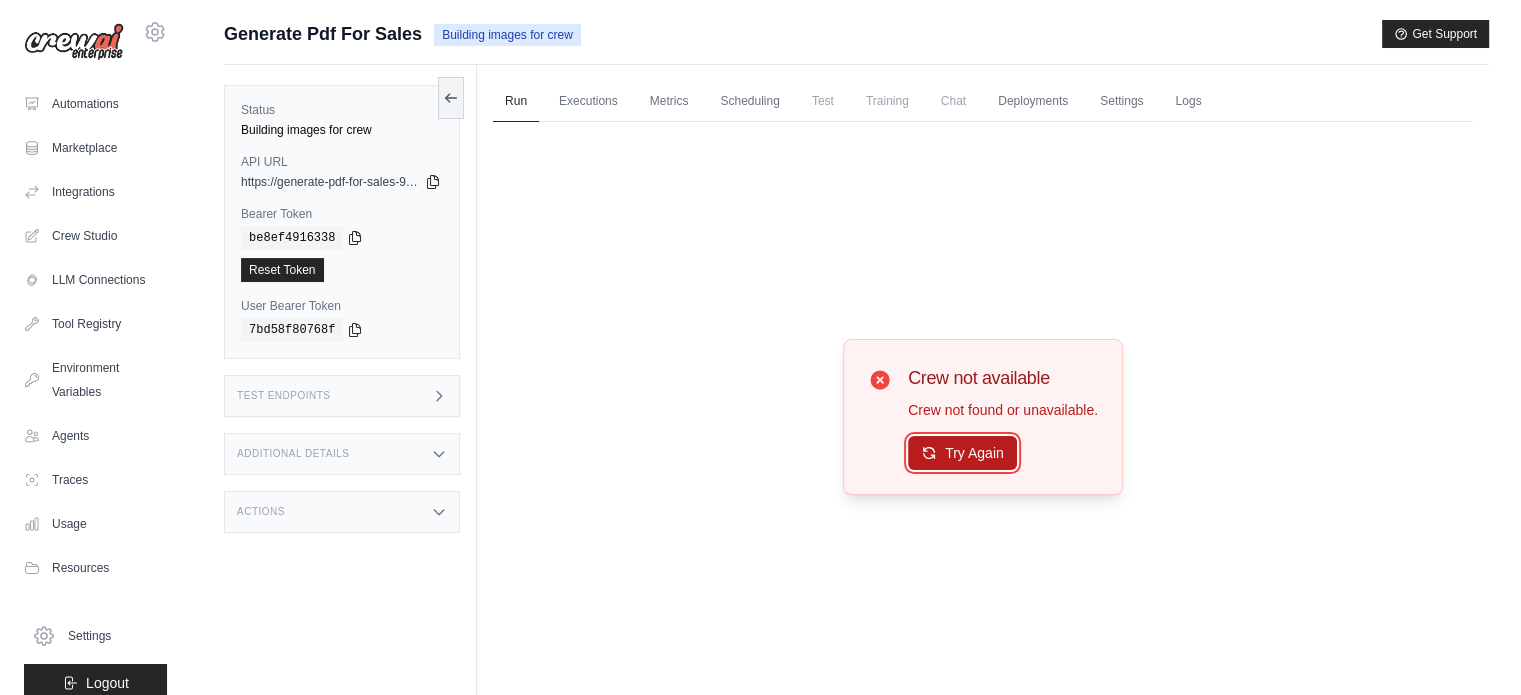 click on "Try Again" at bounding box center [962, 453] 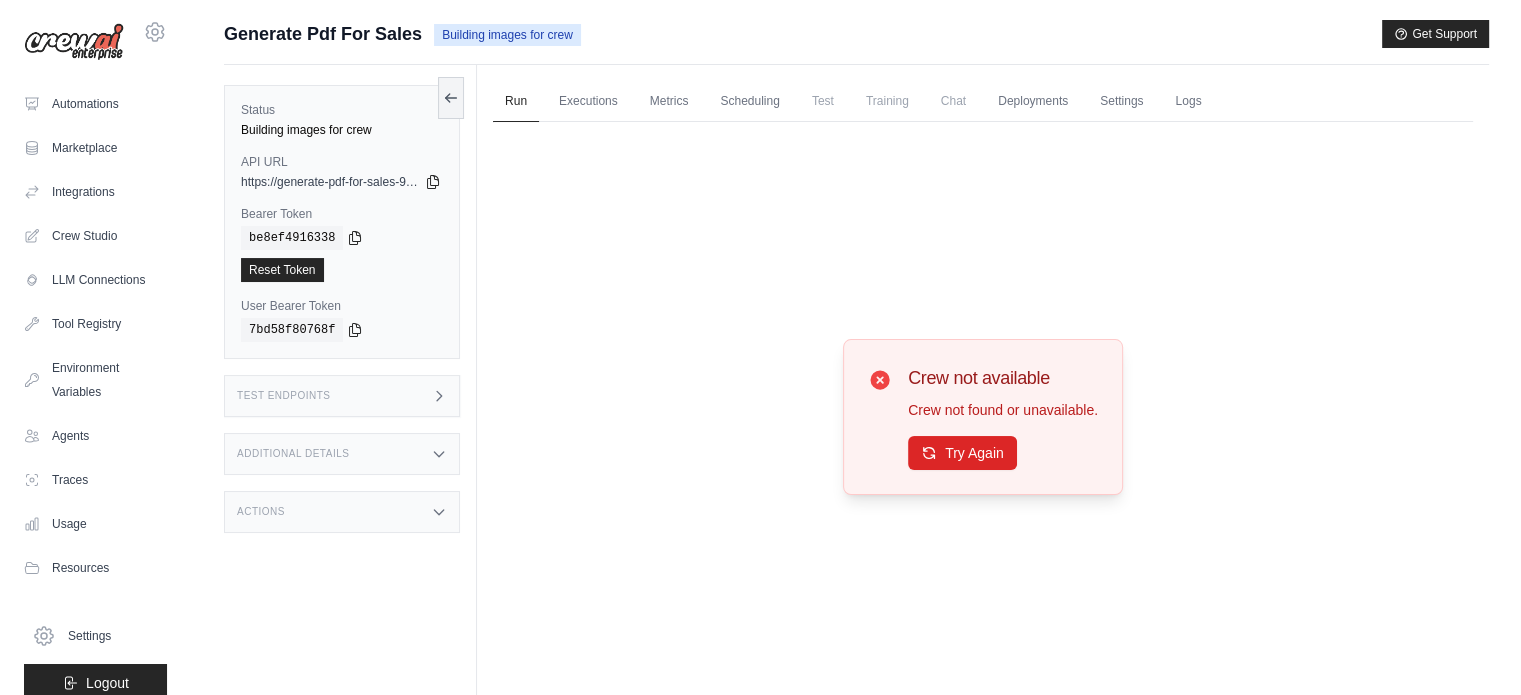 click on "Crew not available Crew not found or unavailable. Try Again" at bounding box center [1003, 417] 